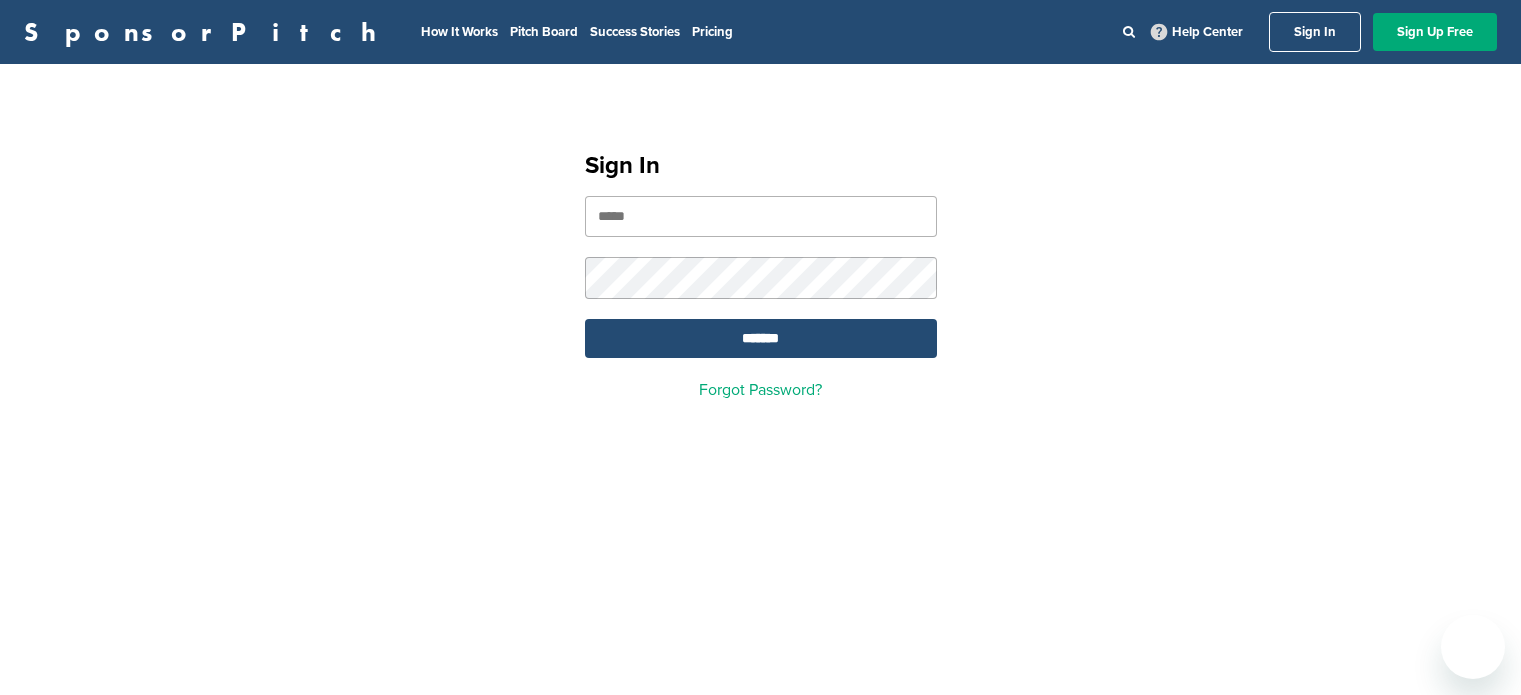 scroll, scrollTop: 0, scrollLeft: 0, axis: both 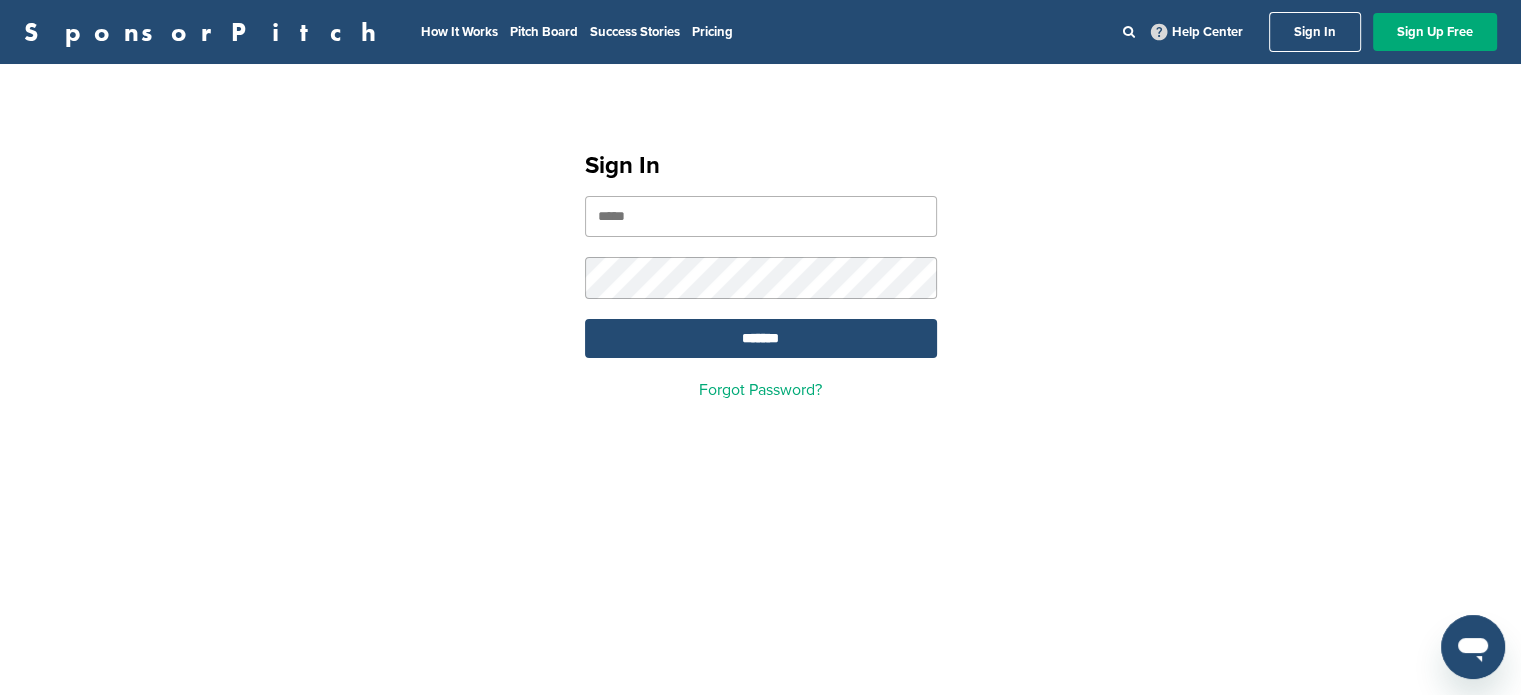 drag, startPoint x: 0, startPoint y: 0, endPoint x: 728, endPoint y: 235, distance: 764.98956 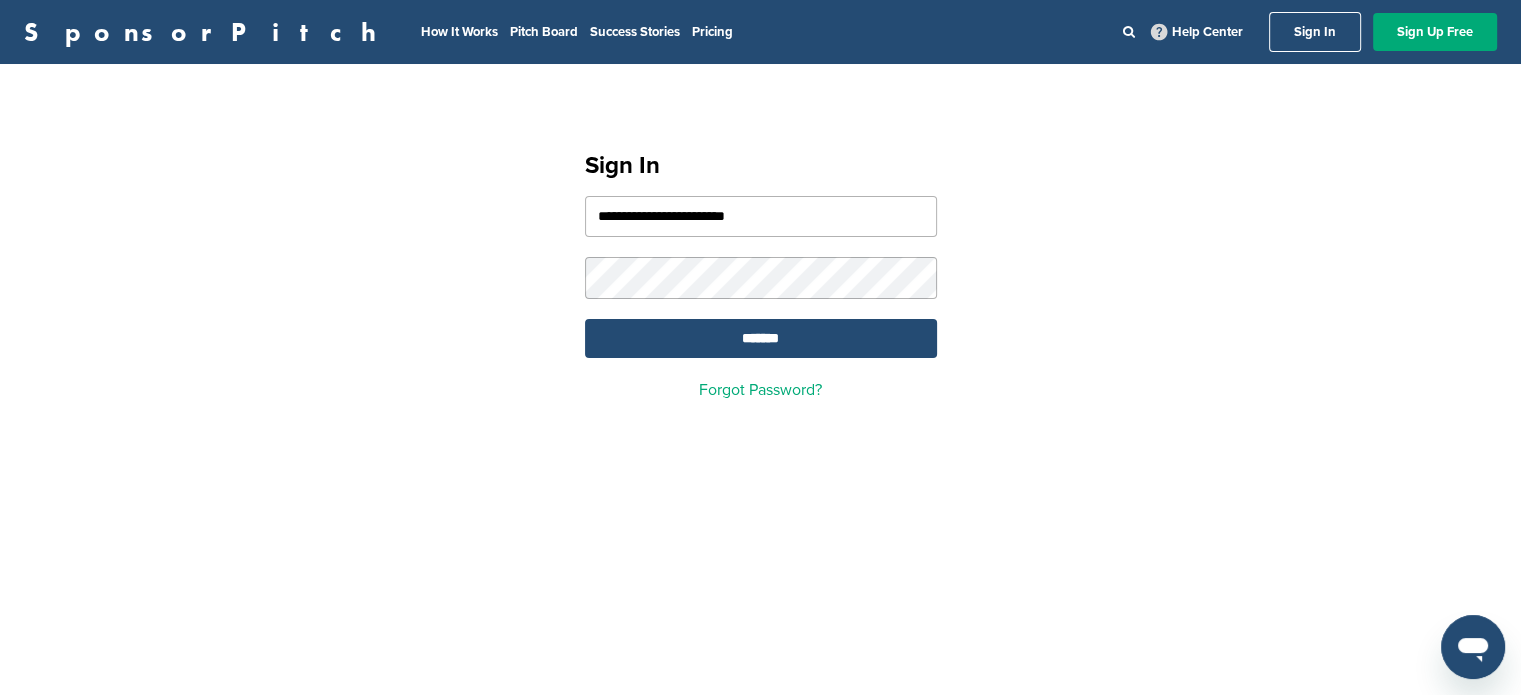 click on "*******" at bounding box center (761, 338) 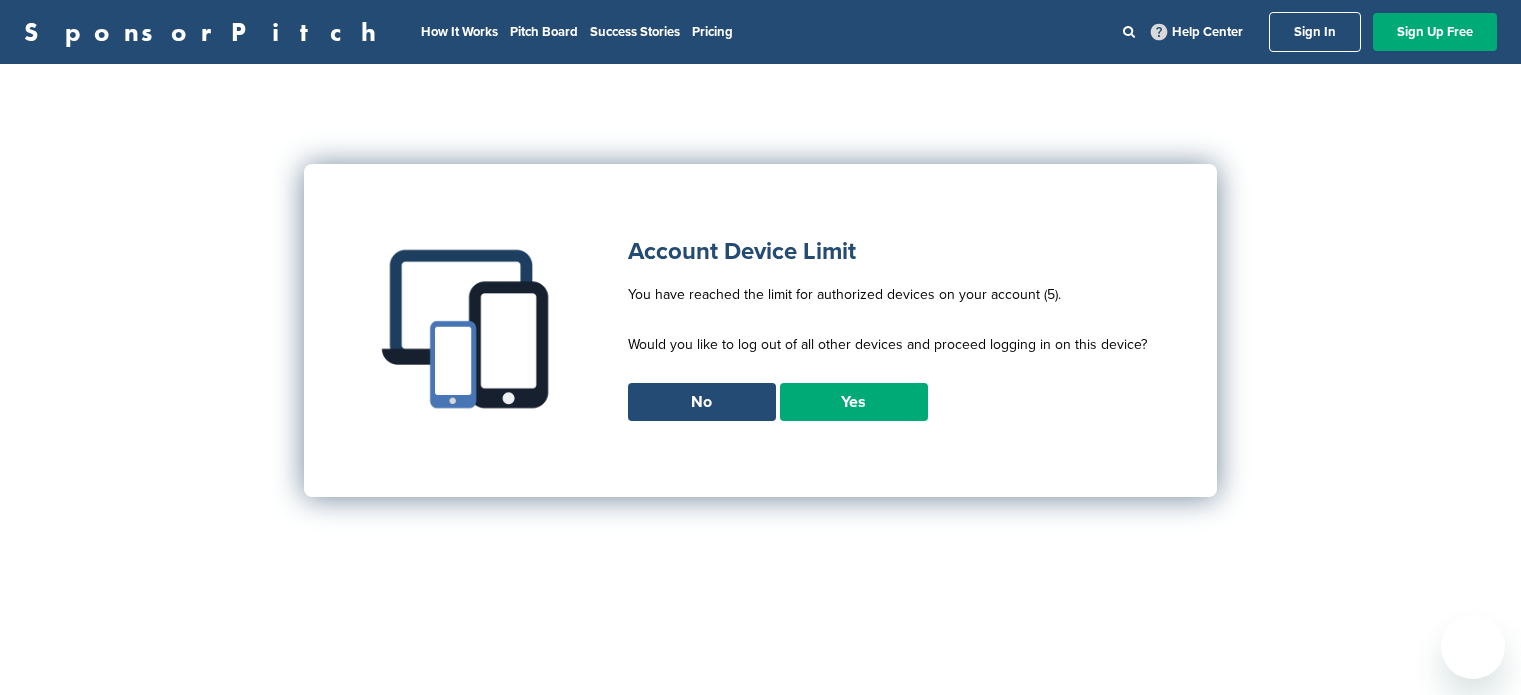 scroll, scrollTop: 0, scrollLeft: 0, axis: both 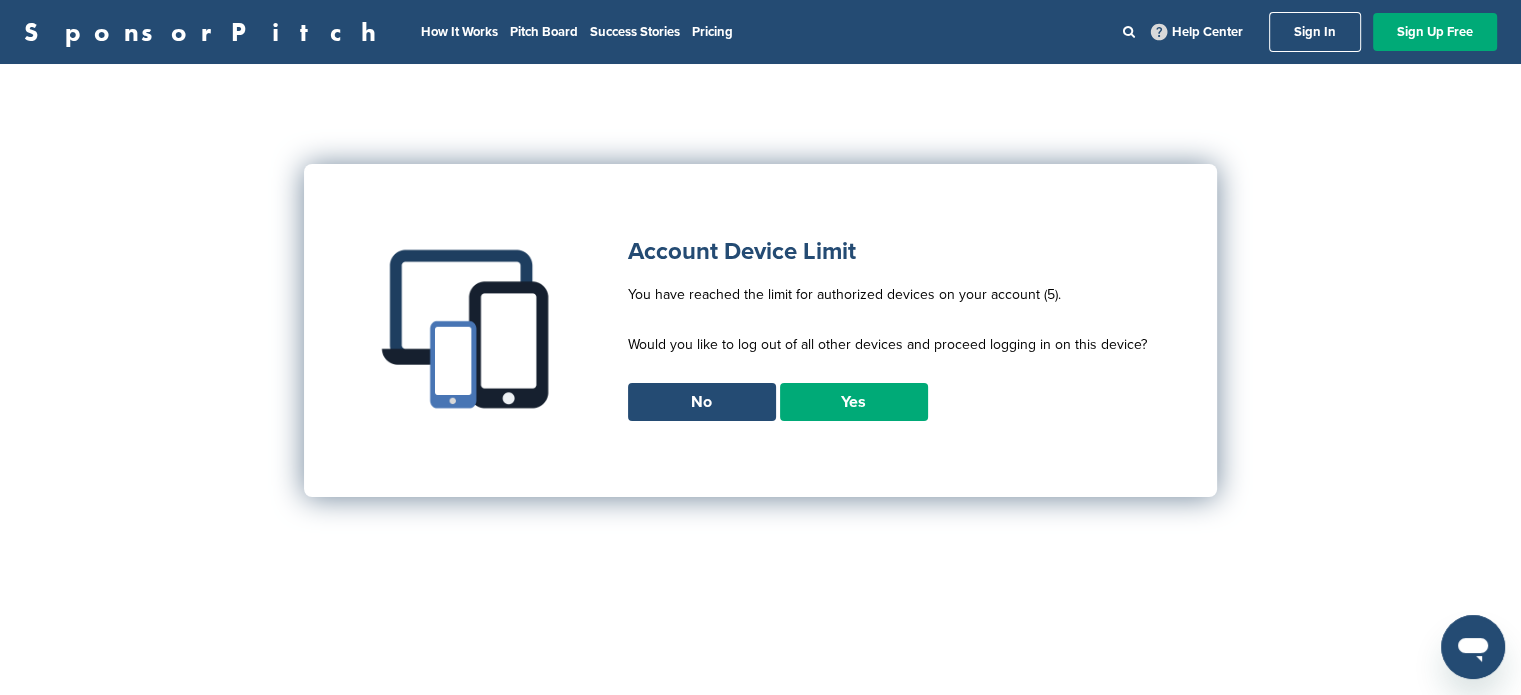 click on "Yes" at bounding box center [854, 402] 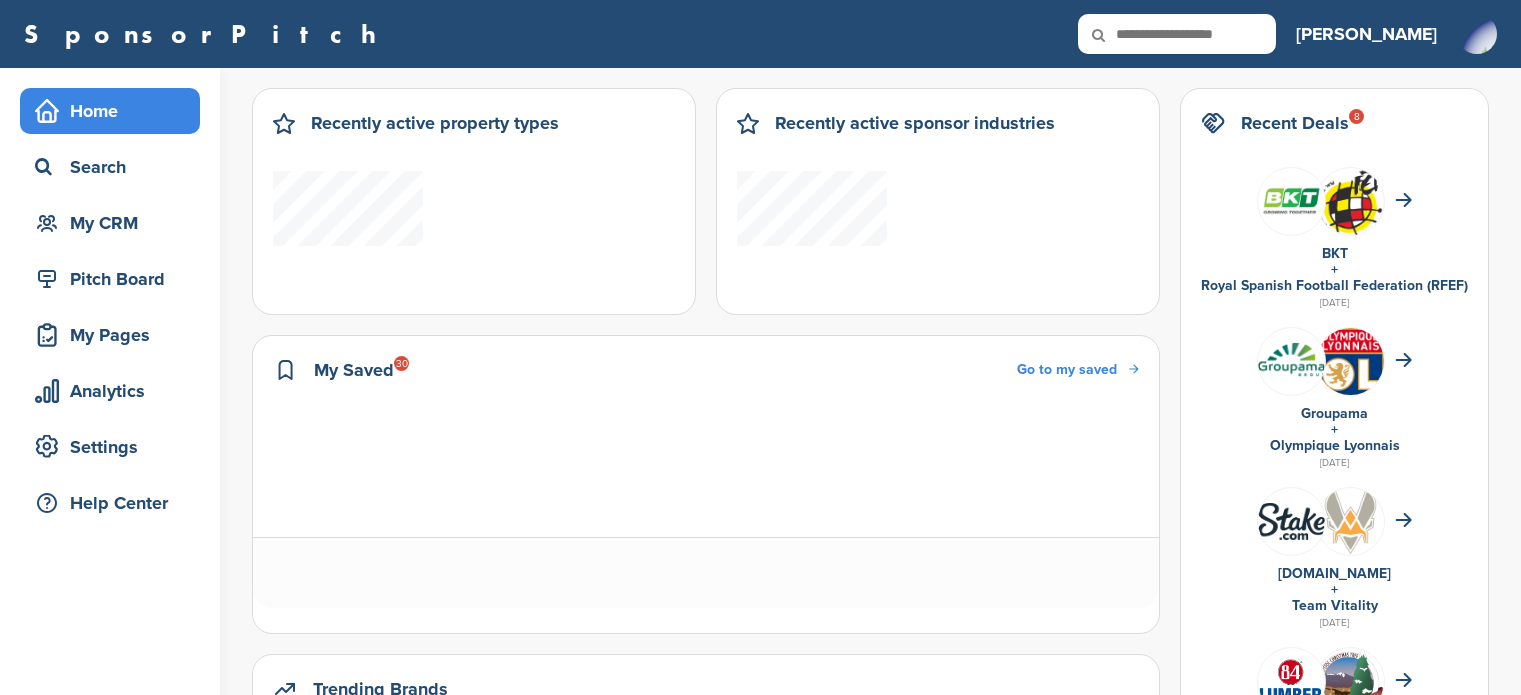 scroll, scrollTop: 0, scrollLeft: 0, axis: both 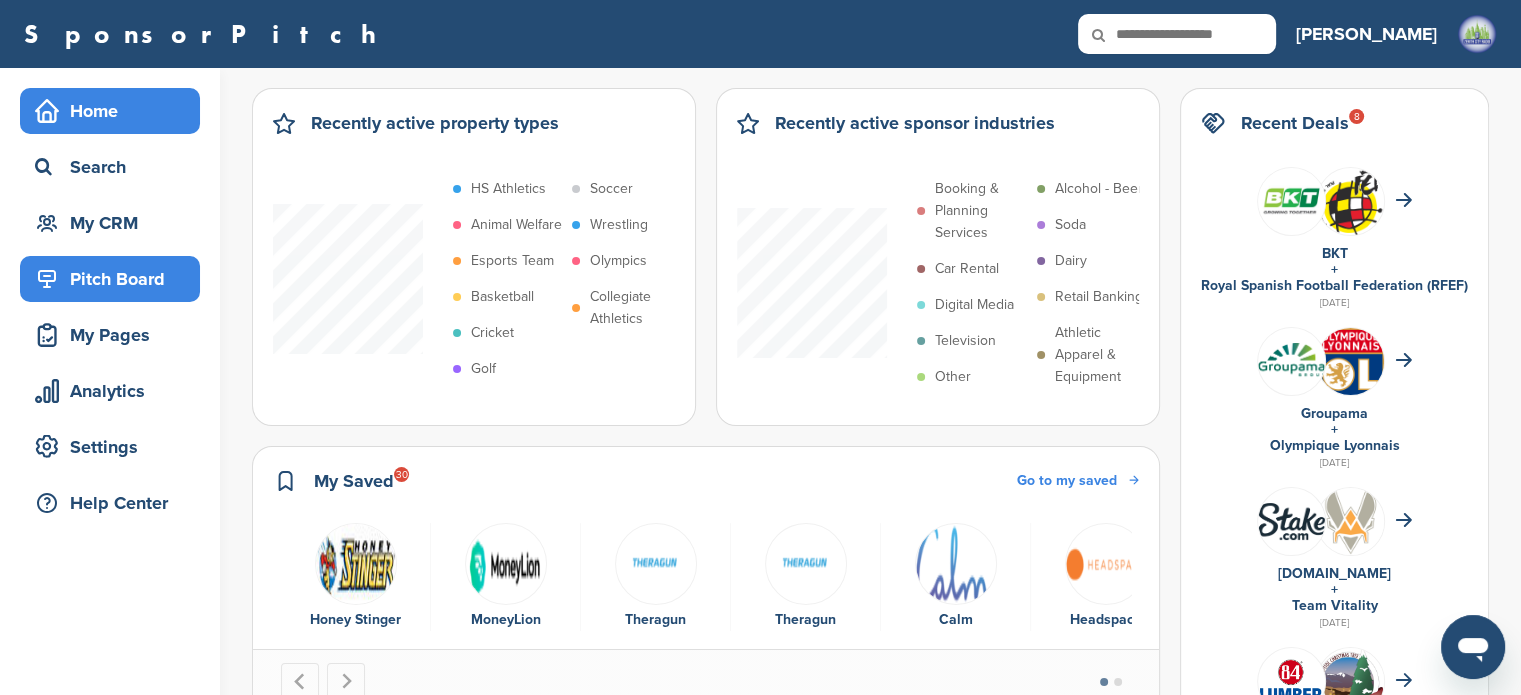 click on "Pitch Board" at bounding box center [115, 279] 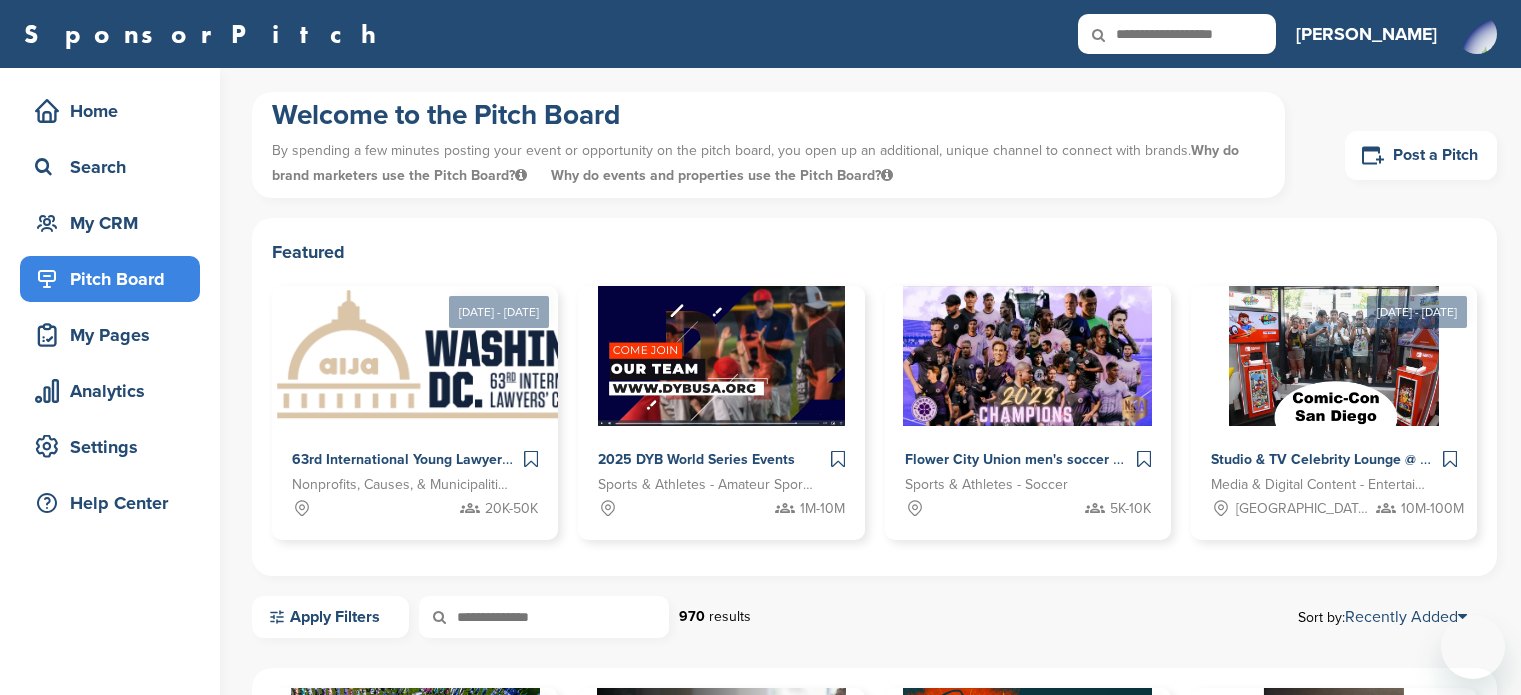 scroll, scrollTop: 0, scrollLeft: 0, axis: both 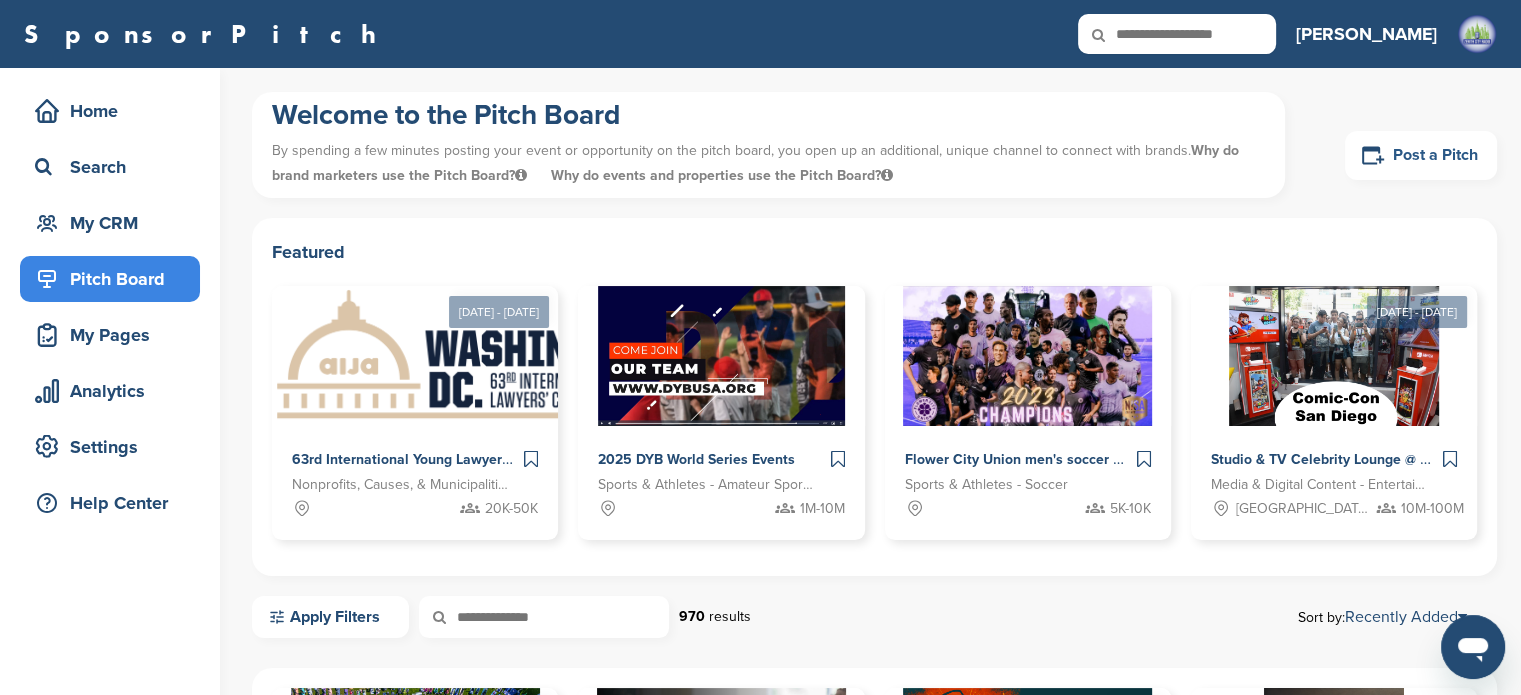click on "Post a Pitch" at bounding box center [1421, 155] 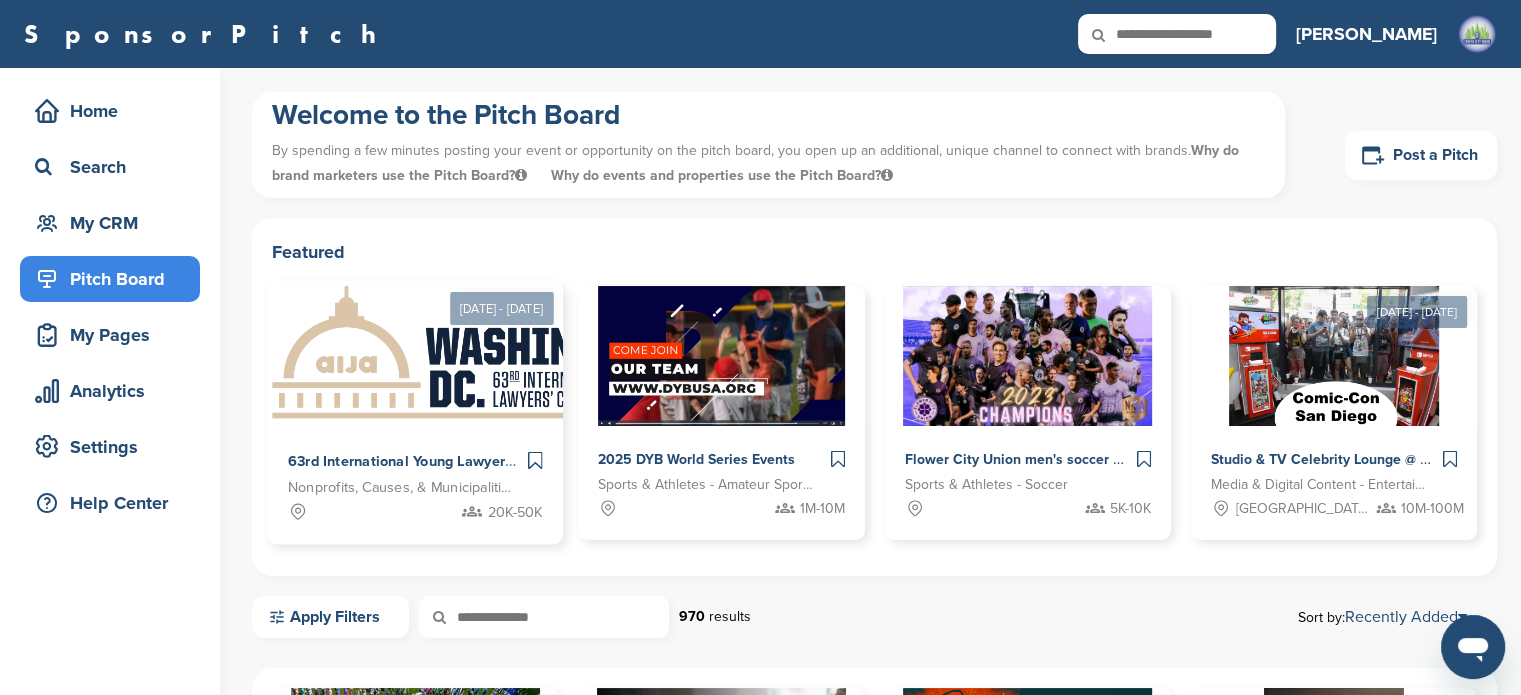 click at bounding box center [472, 354] 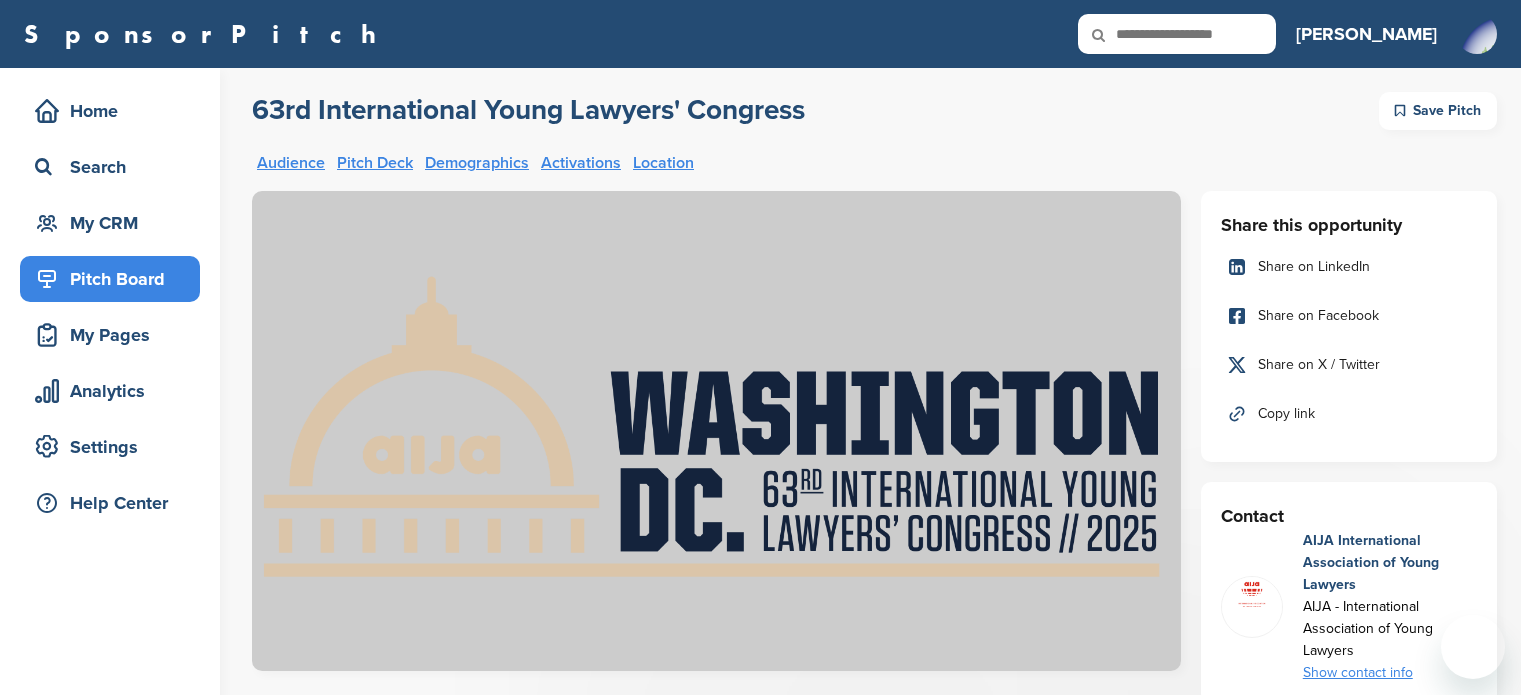 scroll, scrollTop: 0, scrollLeft: 0, axis: both 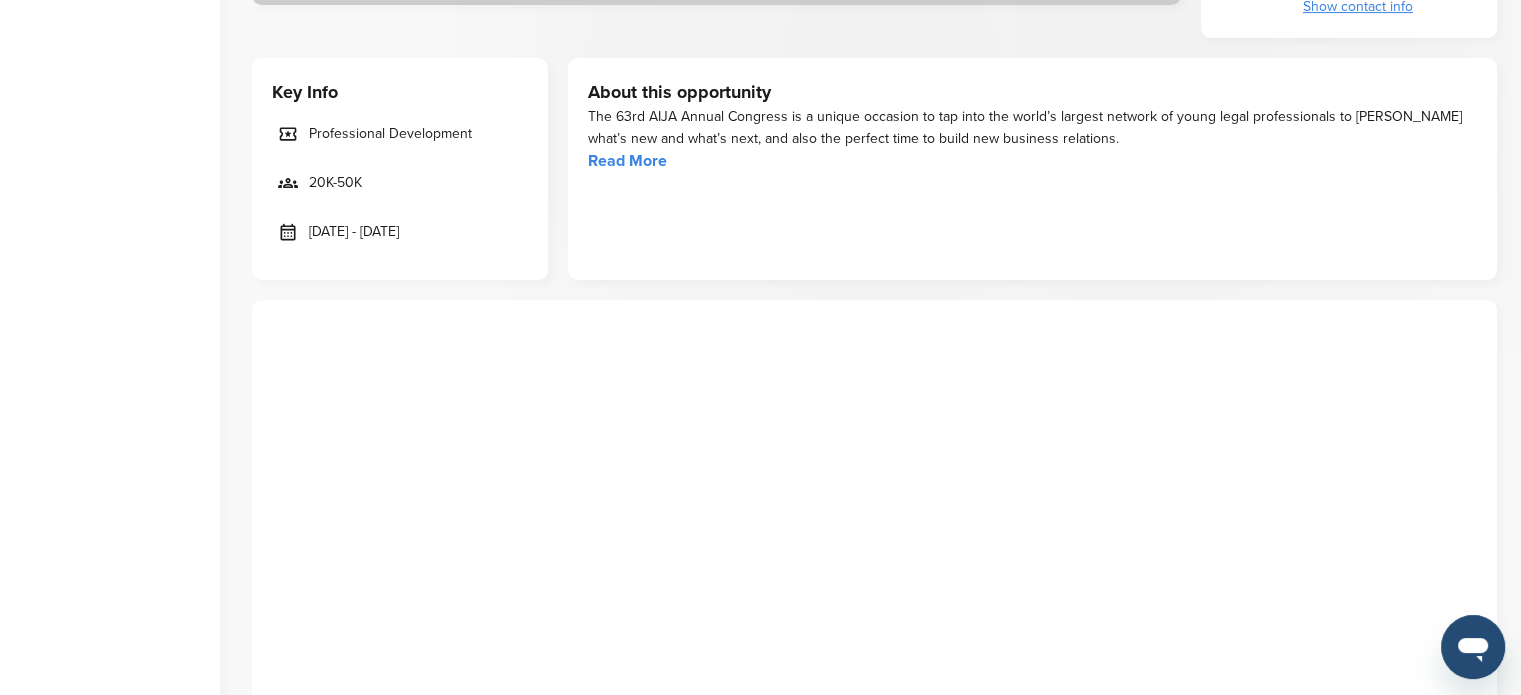 drag, startPoint x: 1534, startPoint y: 77, endPoint x: 1532, endPoint y: 171, distance: 94.02127 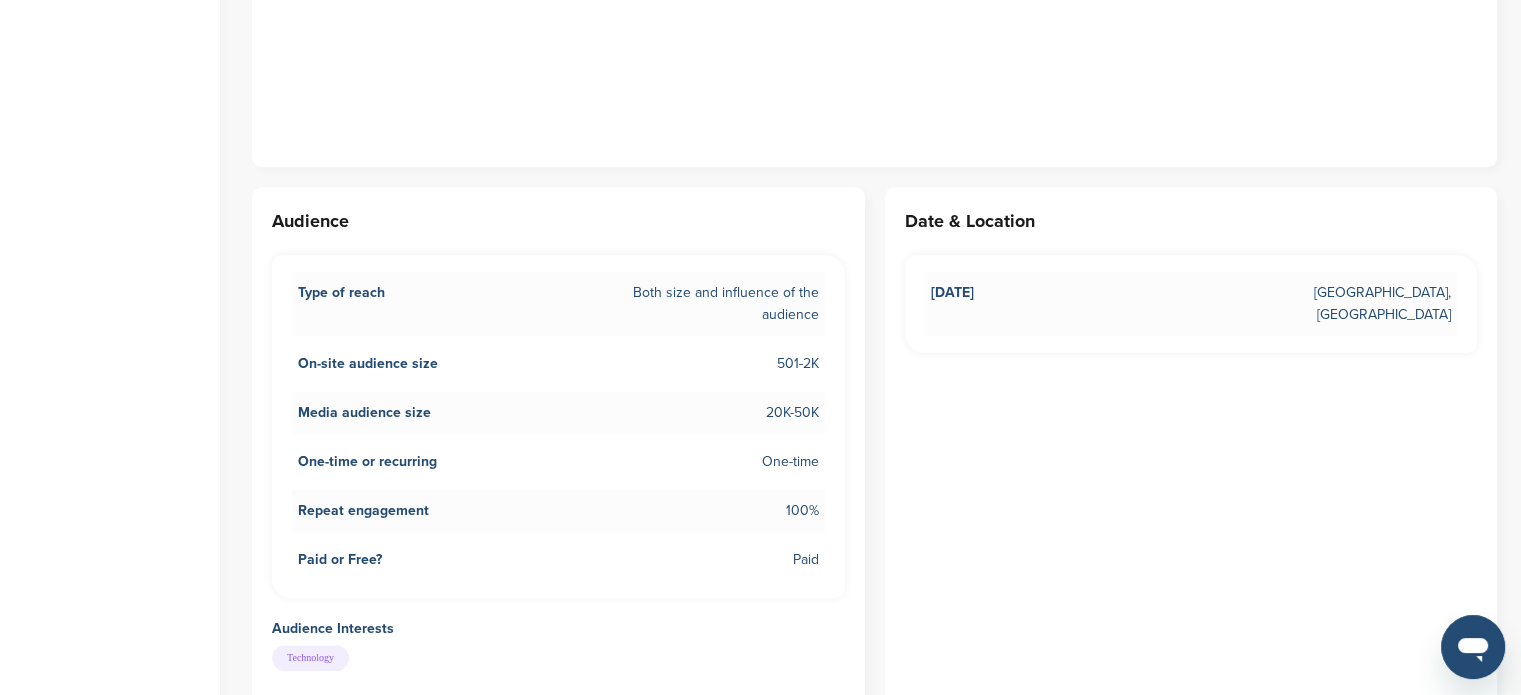 scroll, scrollTop: 1435, scrollLeft: 0, axis: vertical 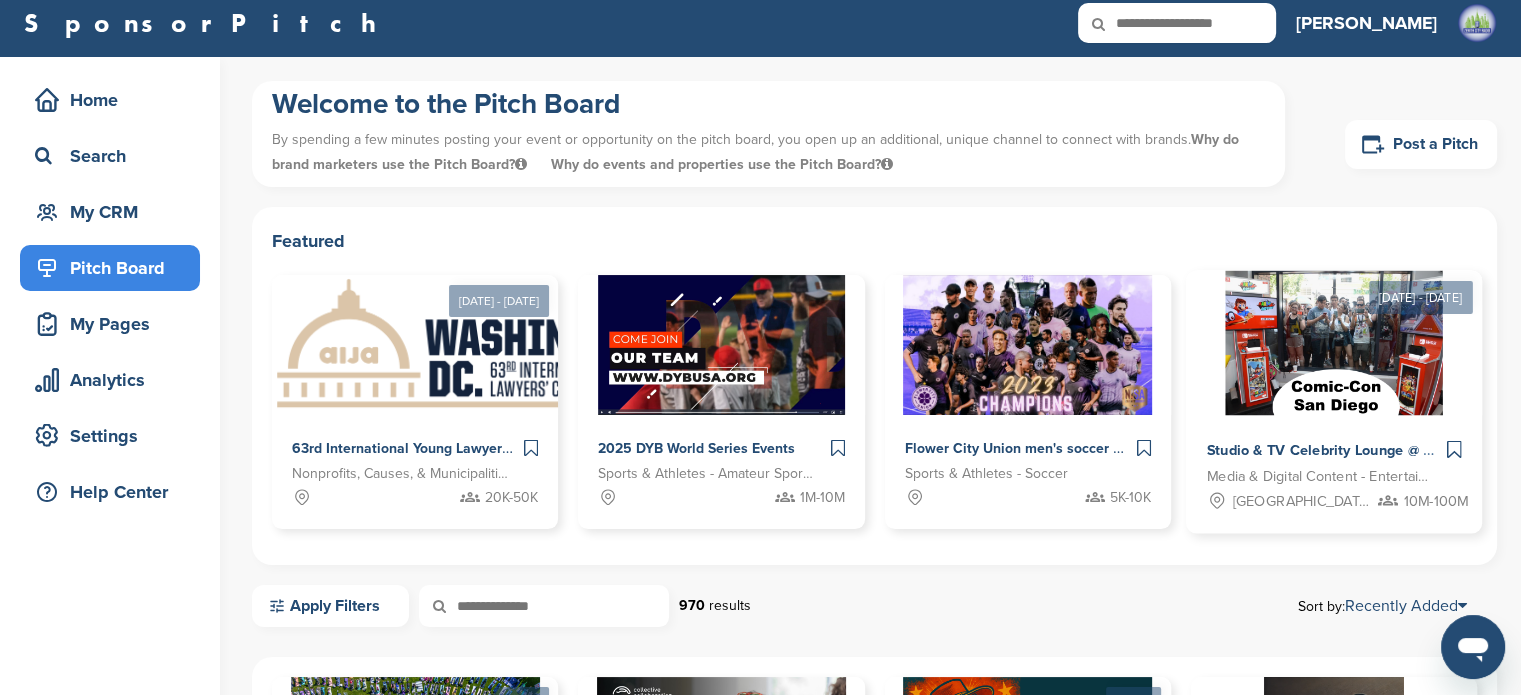 click at bounding box center (1334, 343) 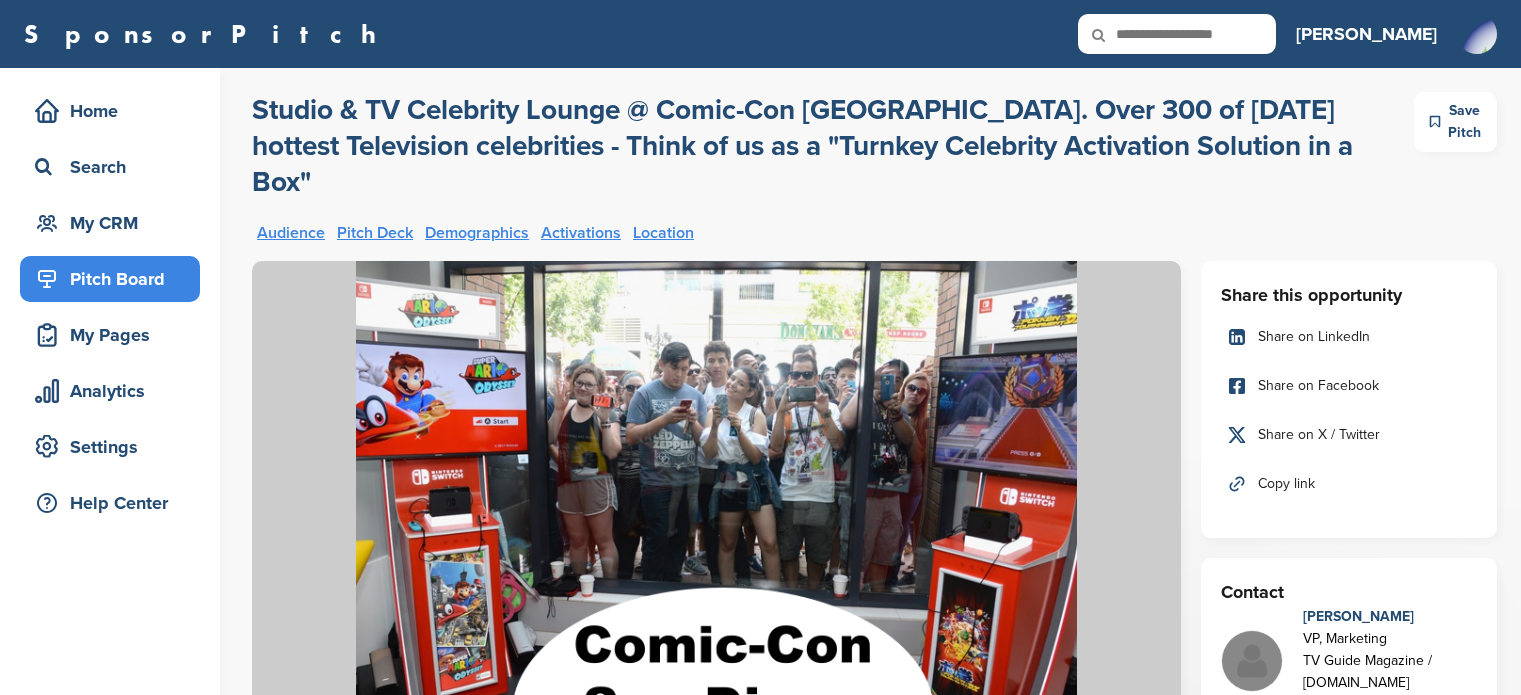 scroll, scrollTop: 0, scrollLeft: 0, axis: both 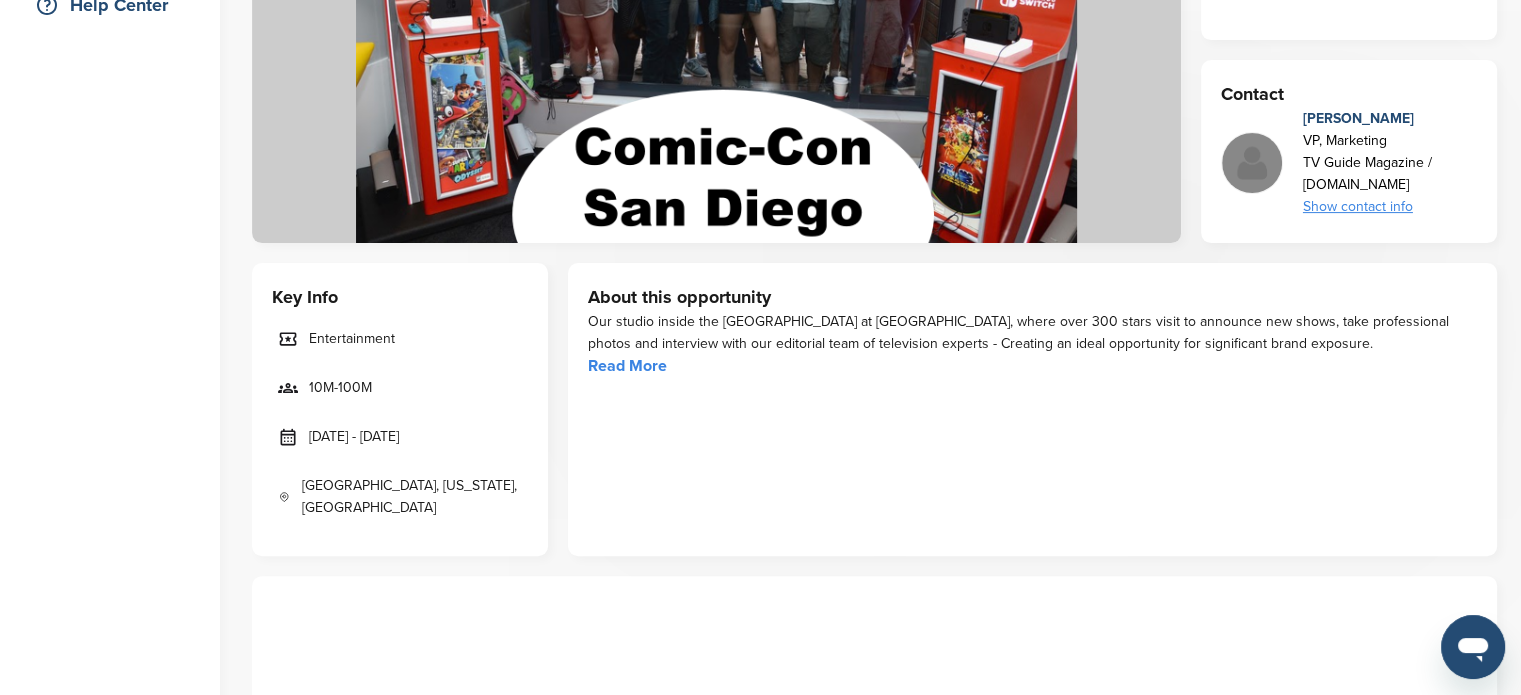 click on "Show contact info" at bounding box center [1390, 207] 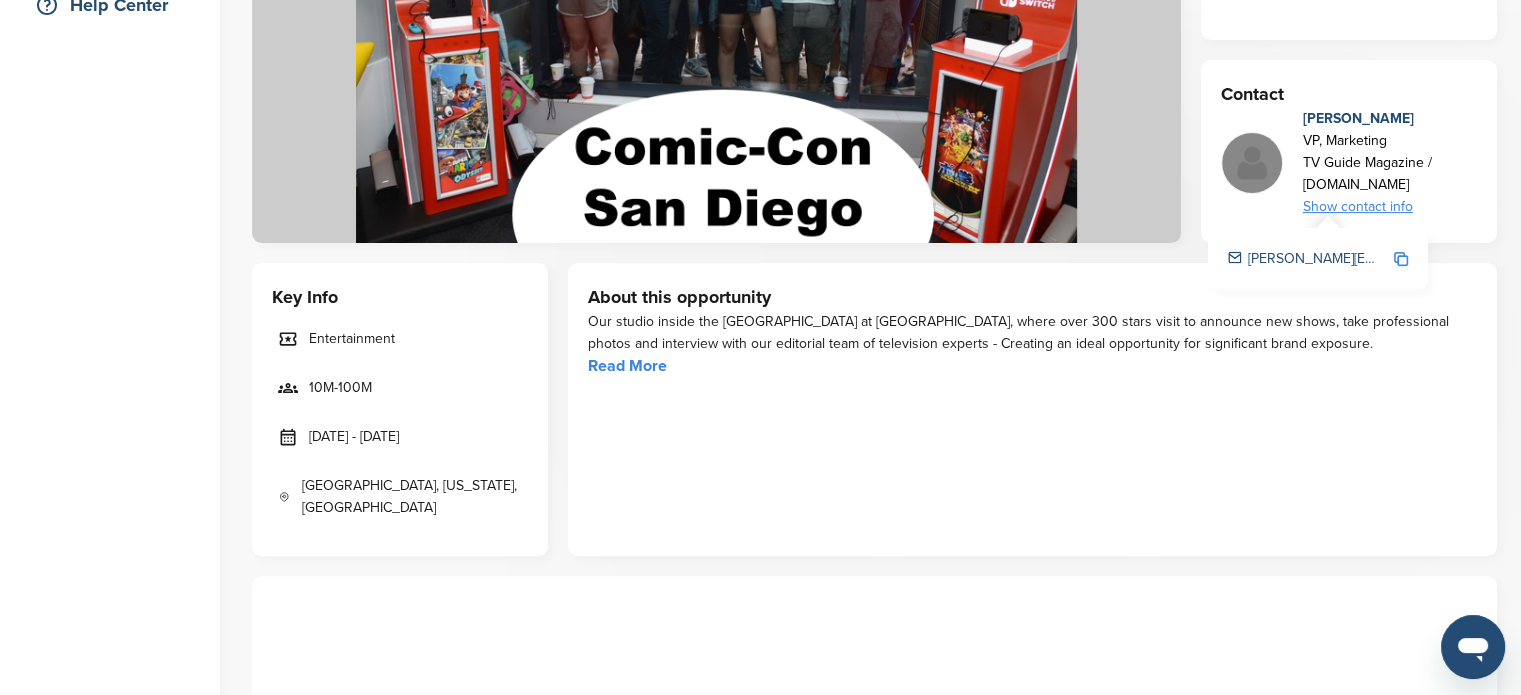 click at bounding box center (1401, 259) 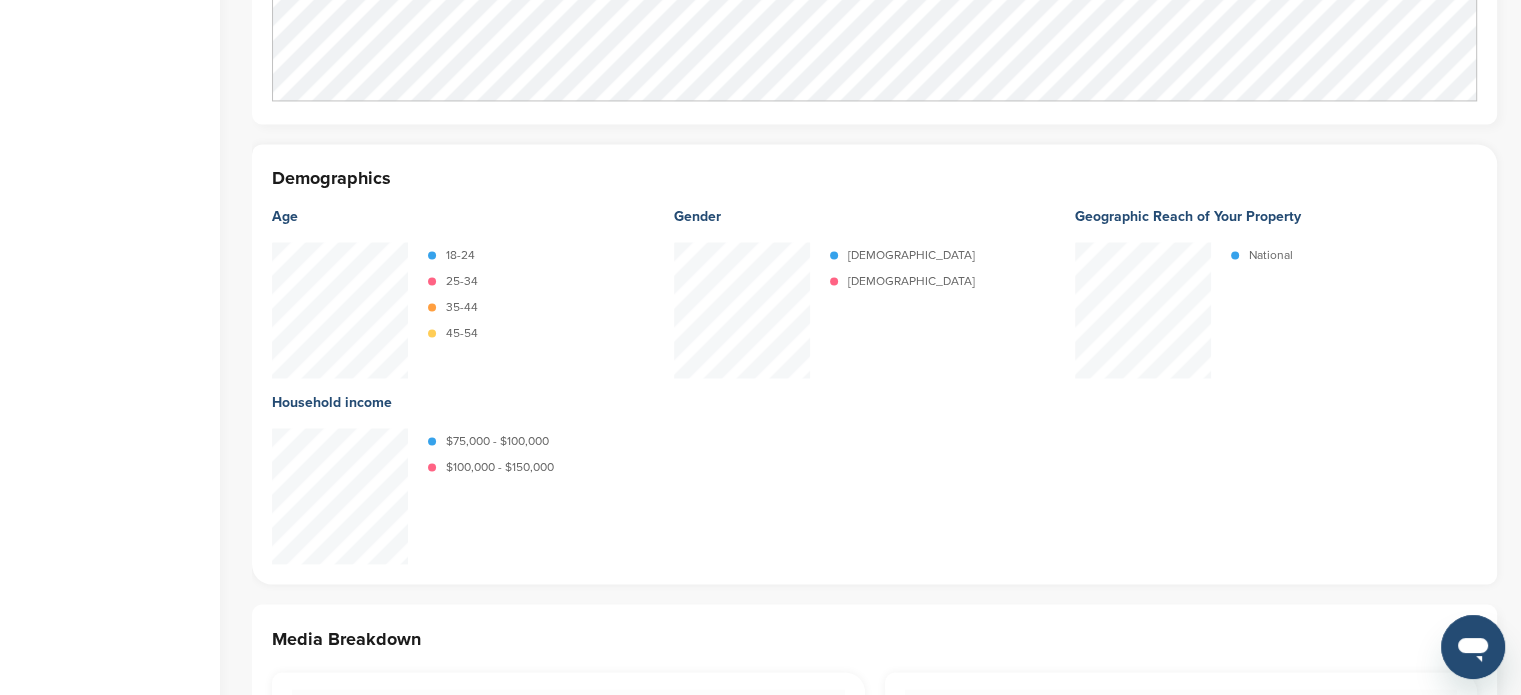 scroll, scrollTop: 3191, scrollLeft: 0, axis: vertical 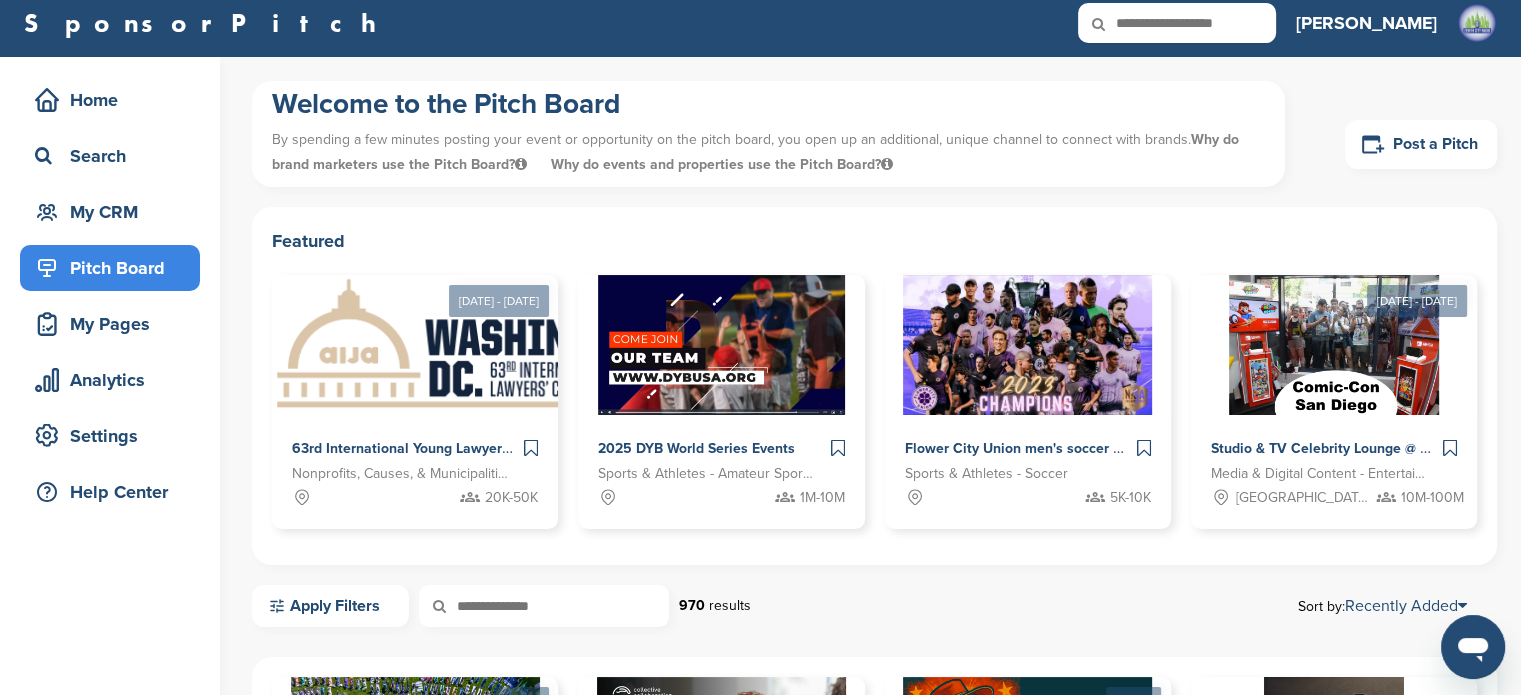 click at bounding box center (544, 606) 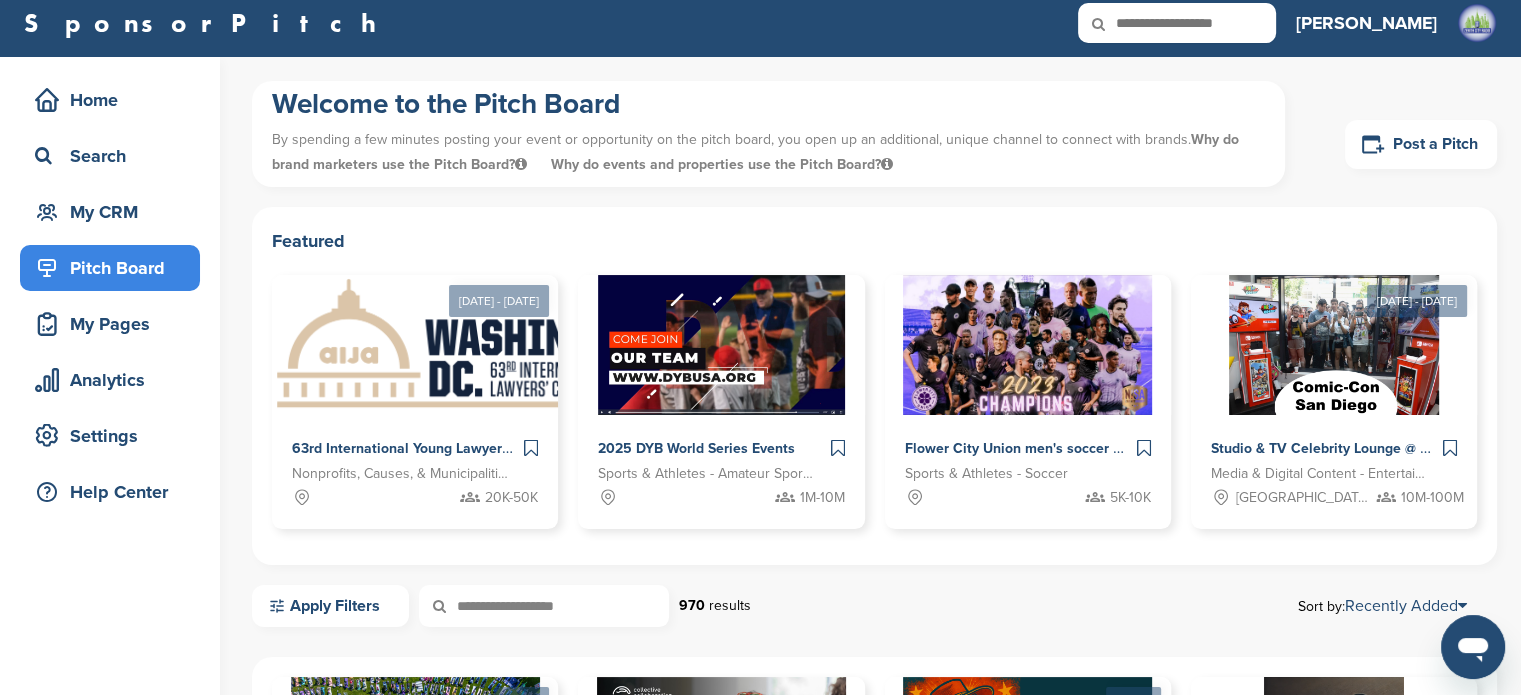 type on "**********" 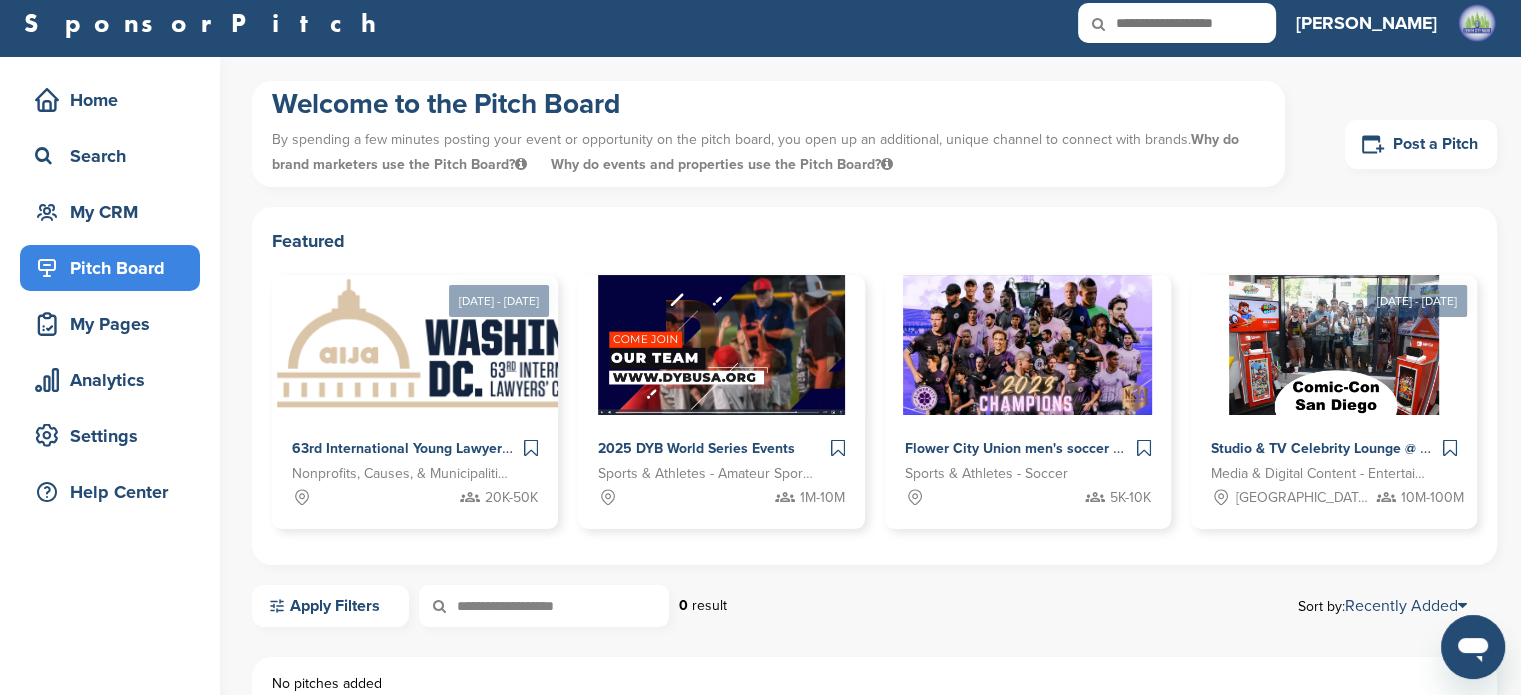 drag, startPoint x: 595, startPoint y: 611, endPoint x: 418, endPoint y: 606, distance: 177.0706 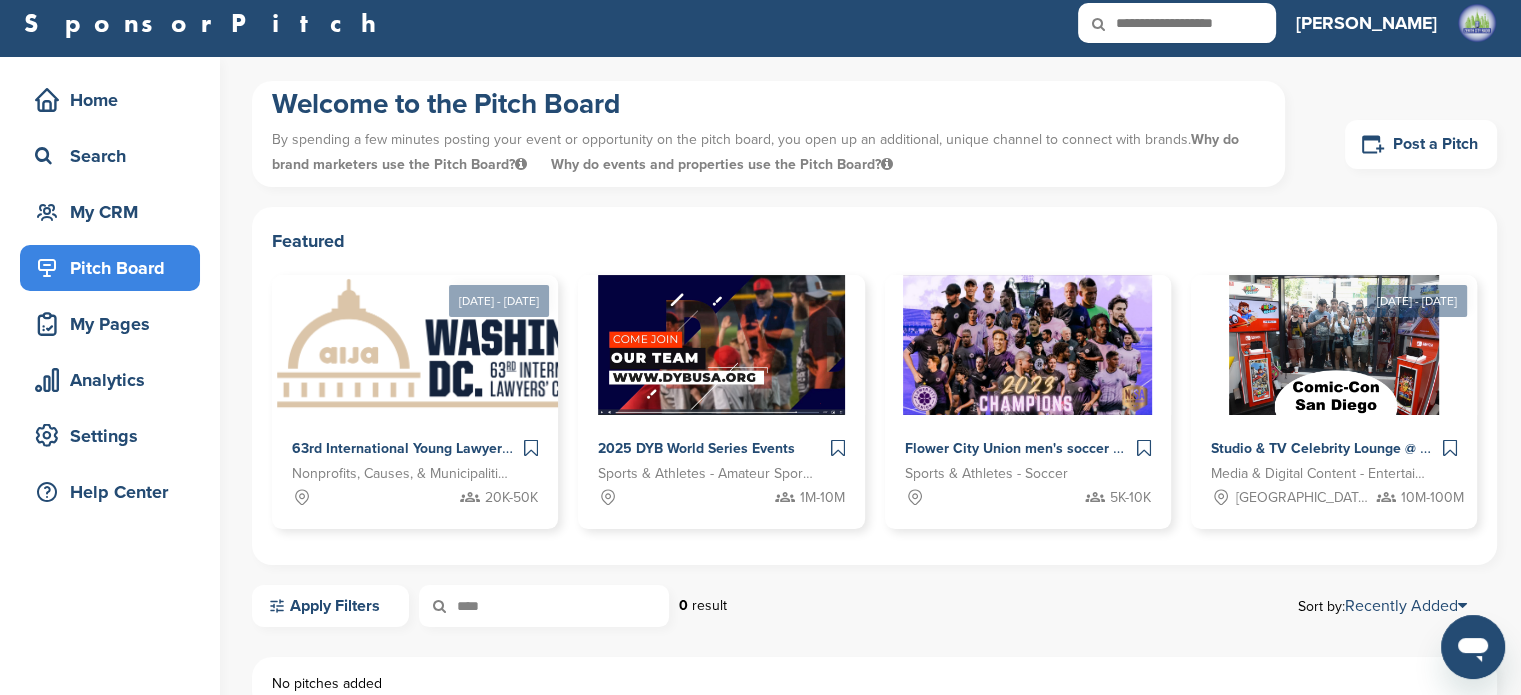 type on "****" 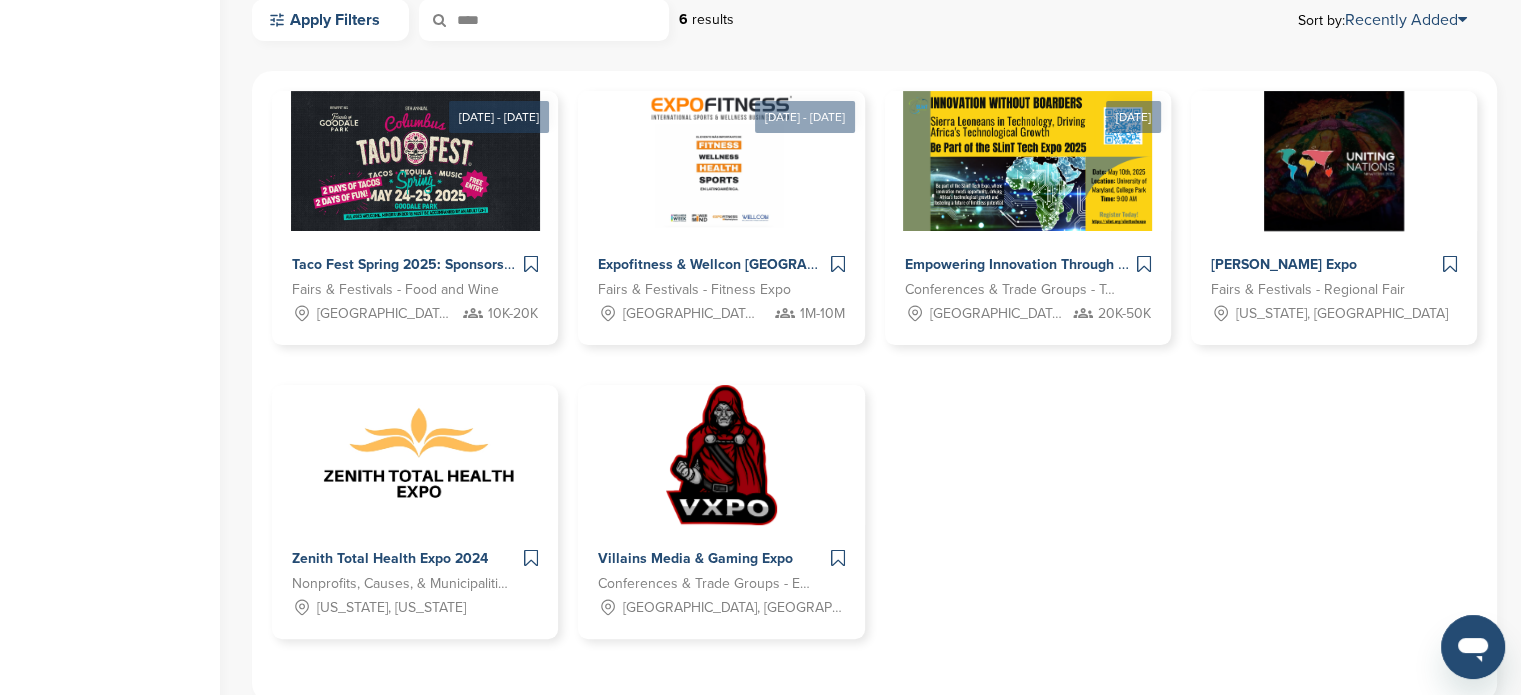 scroll, scrollTop: 652, scrollLeft: 0, axis: vertical 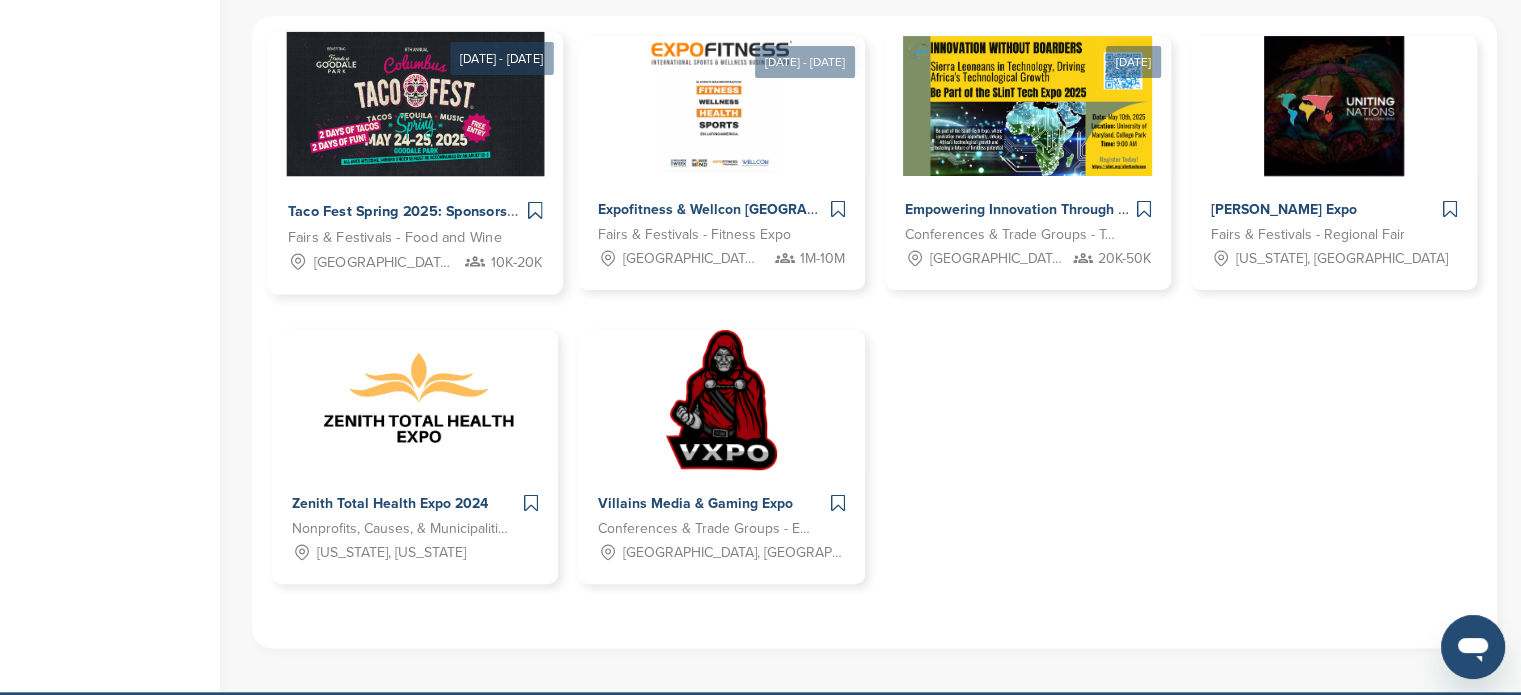 click at bounding box center [415, 104] 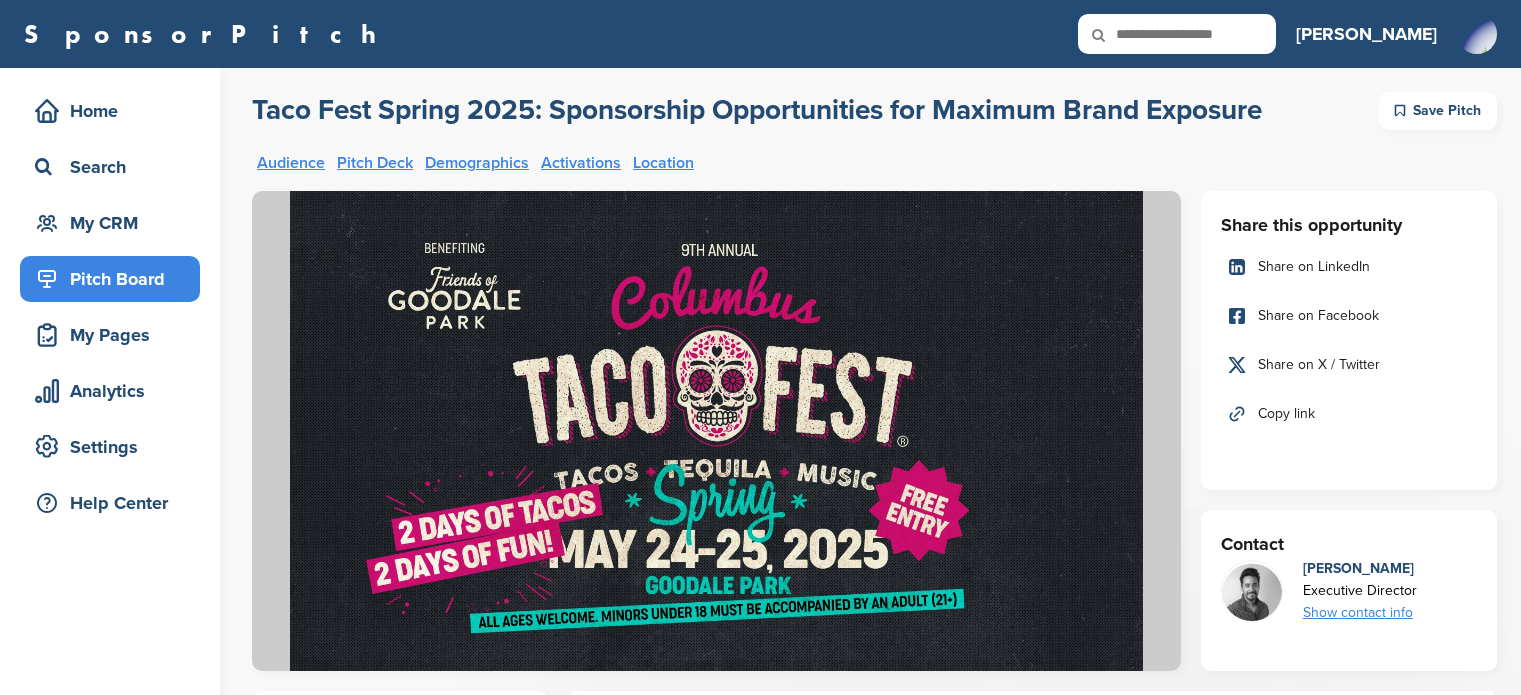 scroll, scrollTop: 0, scrollLeft: 0, axis: both 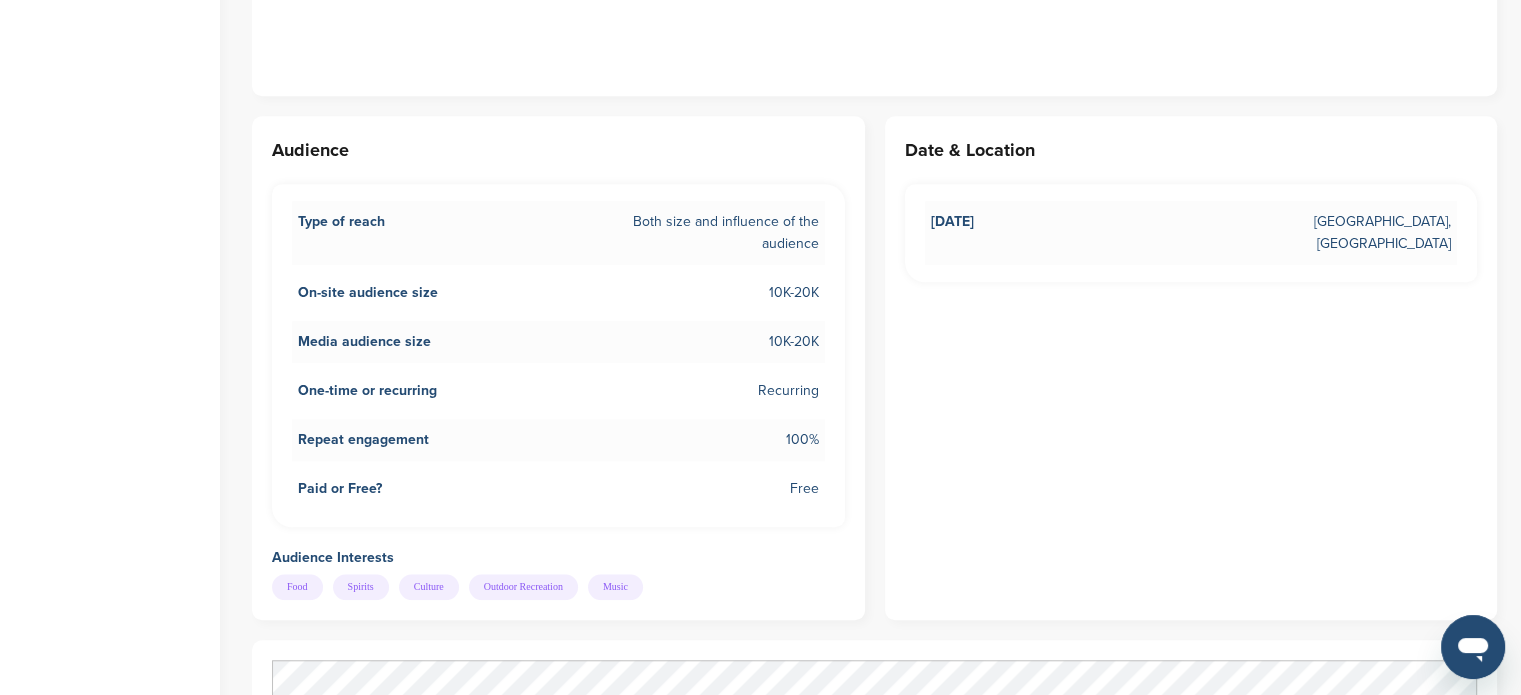 drag, startPoint x: 1534, startPoint y: 71, endPoint x: 1524, endPoint y: 259, distance: 188.26576 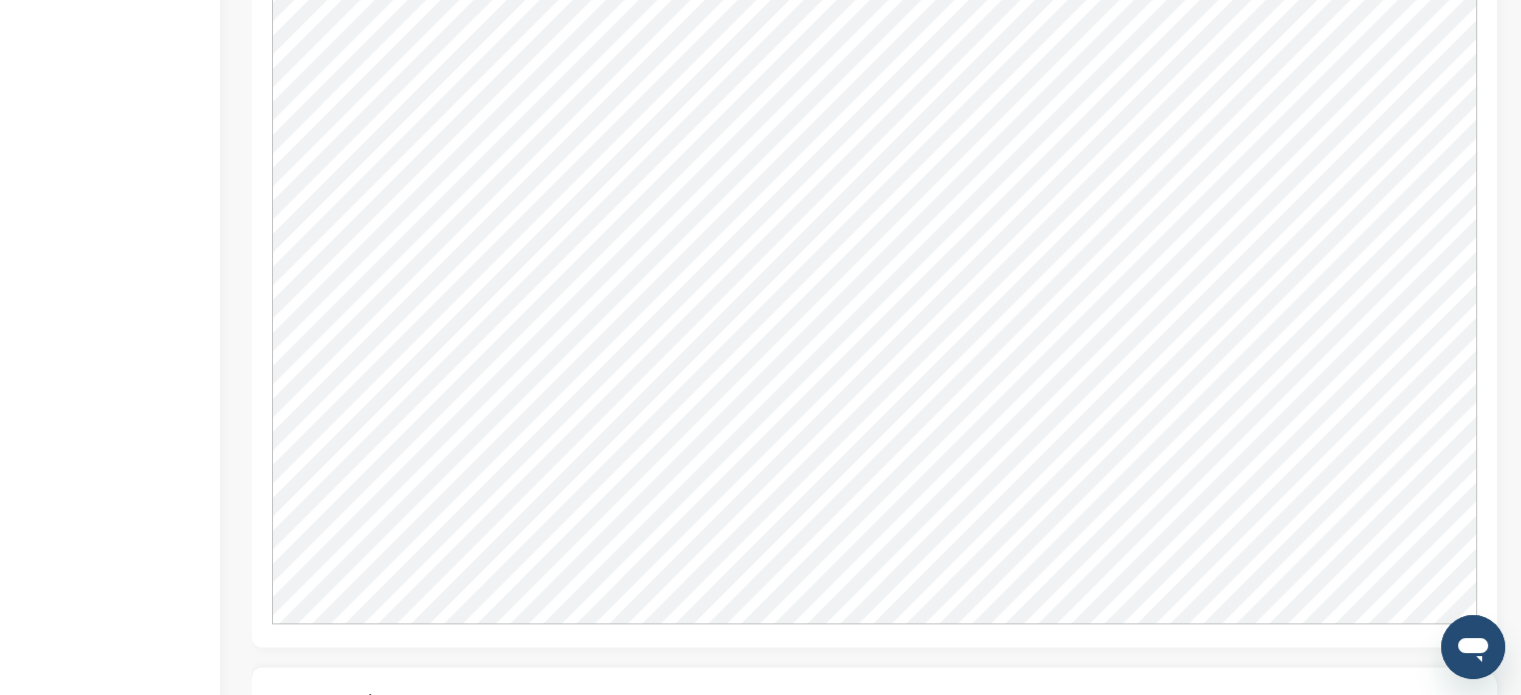 scroll, scrollTop: 2207, scrollLeft: 0, axis: vertical 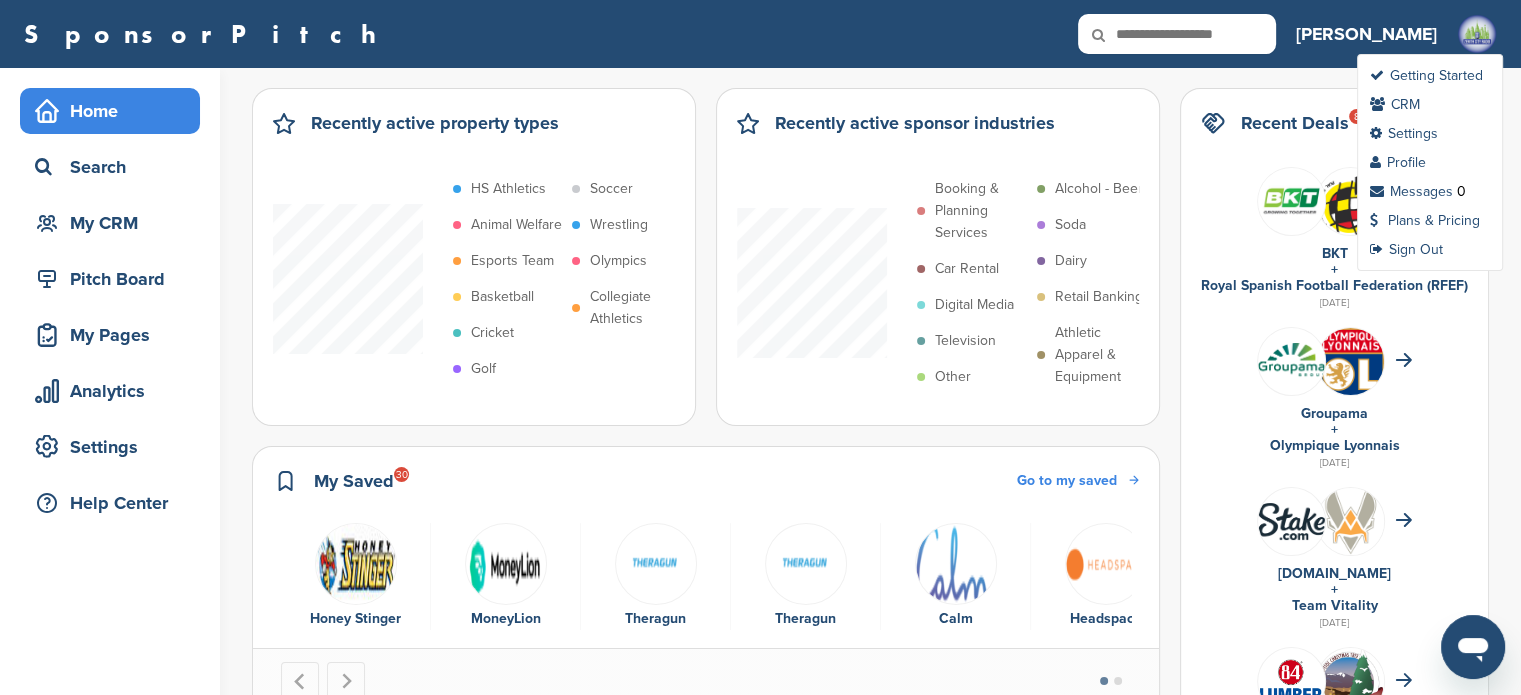 click at bounding box center (1477, 34) 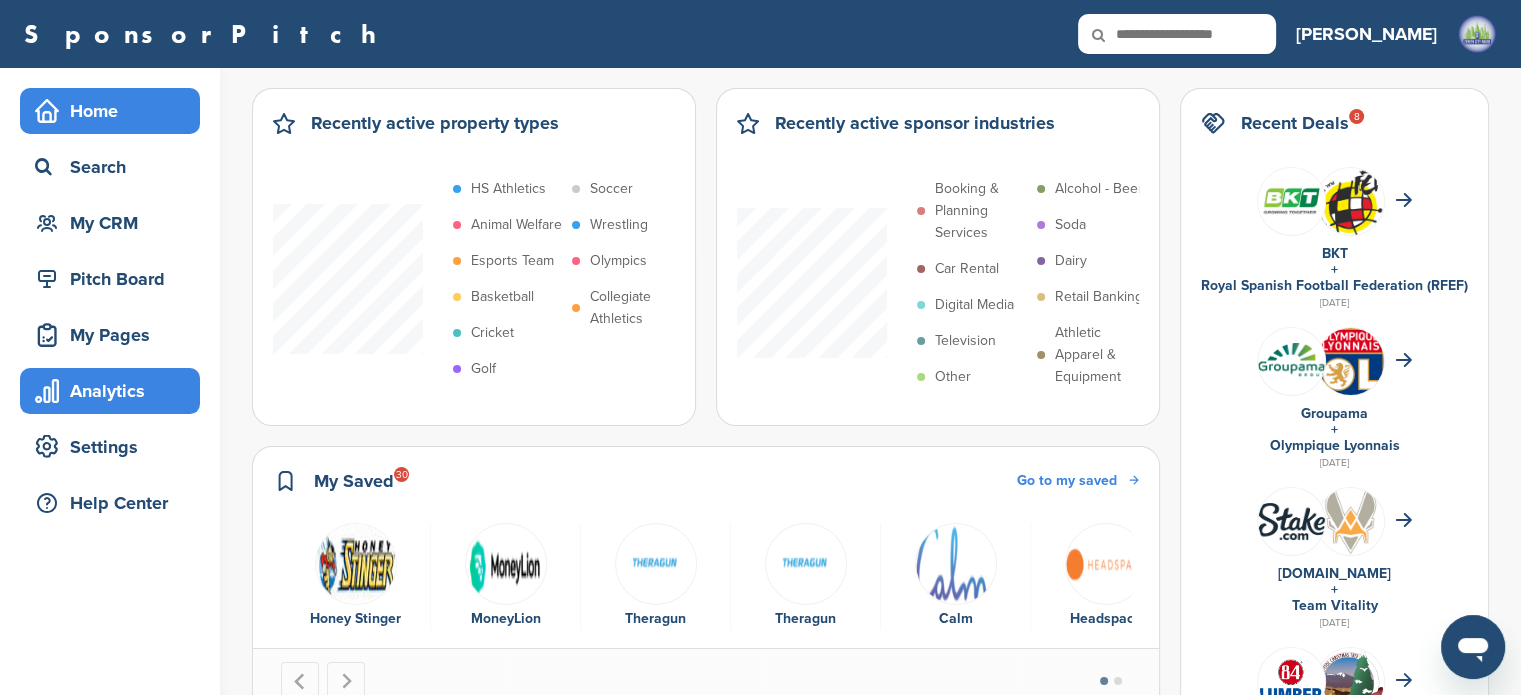 click on "Analytics" at bounding box center [115, 391] 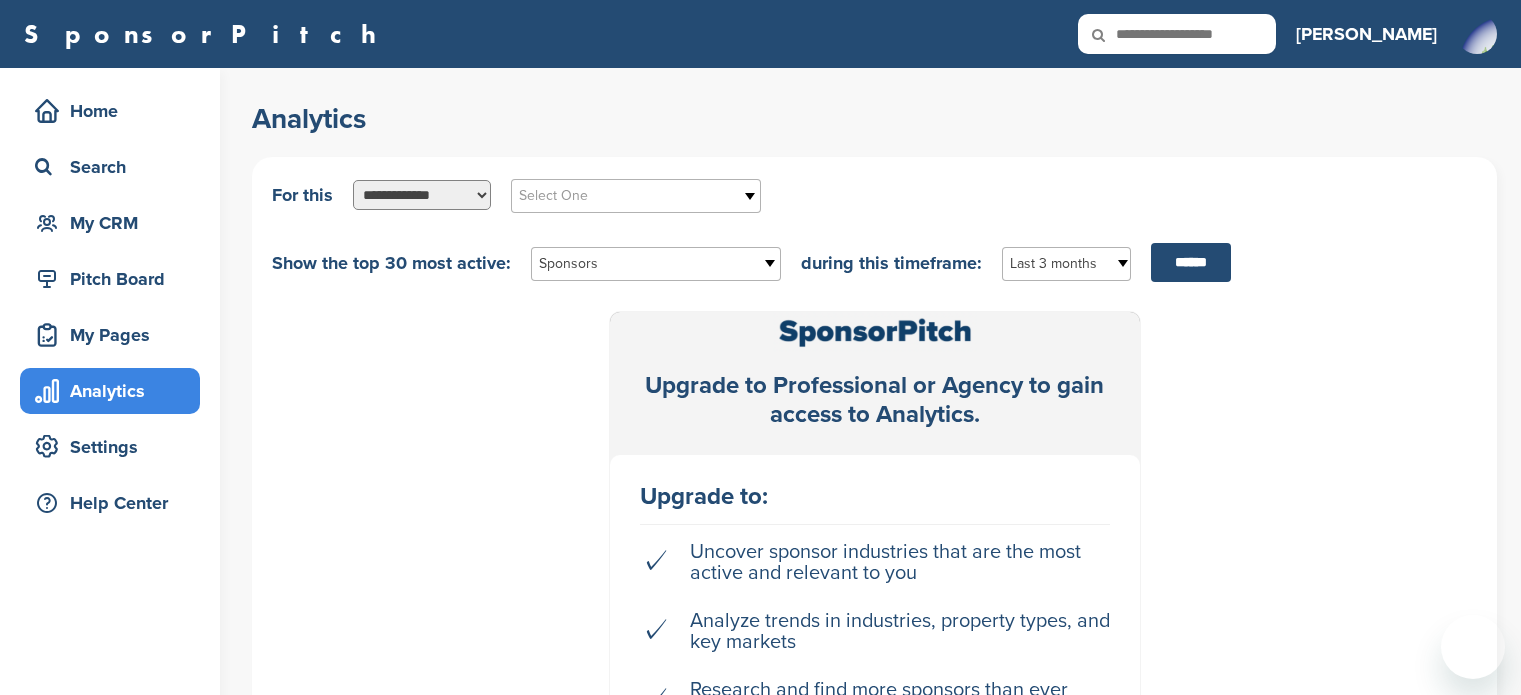scroll, scrollTop: 0, scrollLeft: 0, axis: both 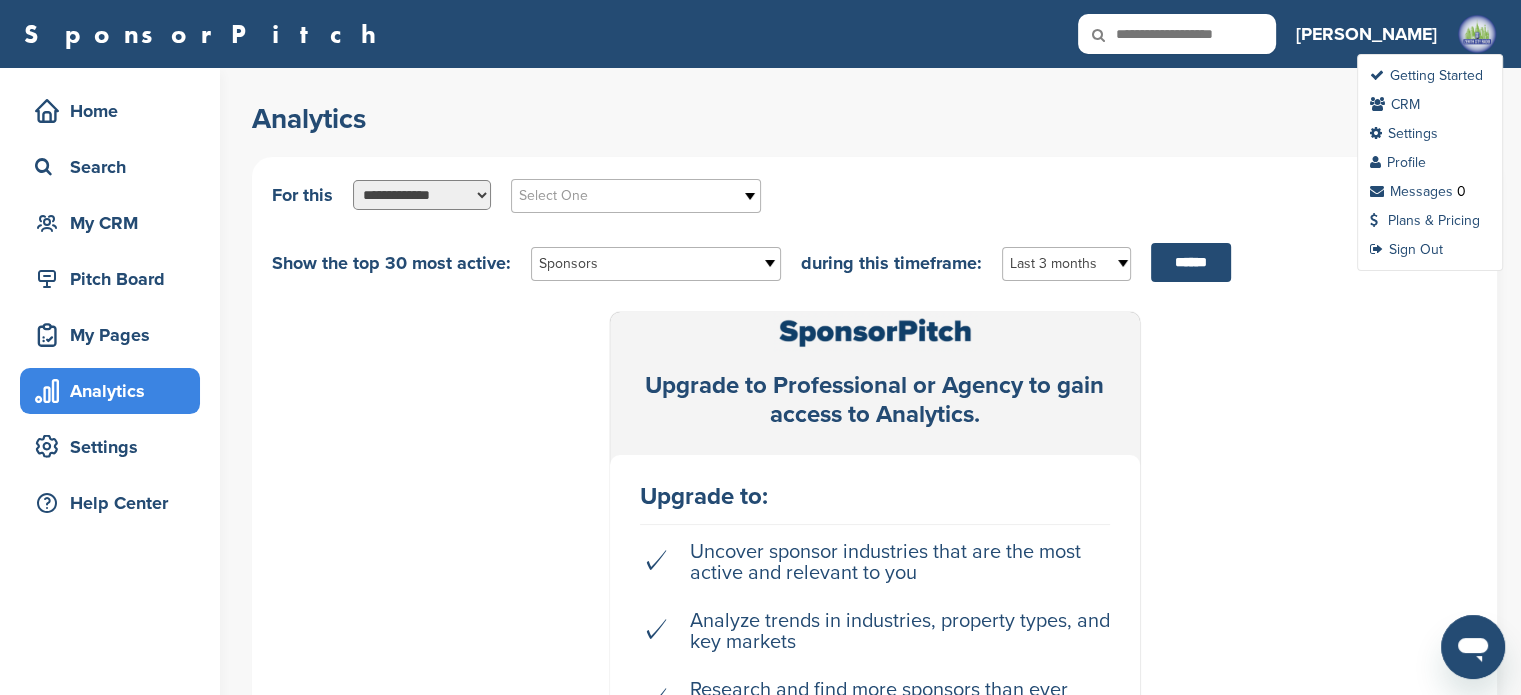click at bounding box center [1477, 34] 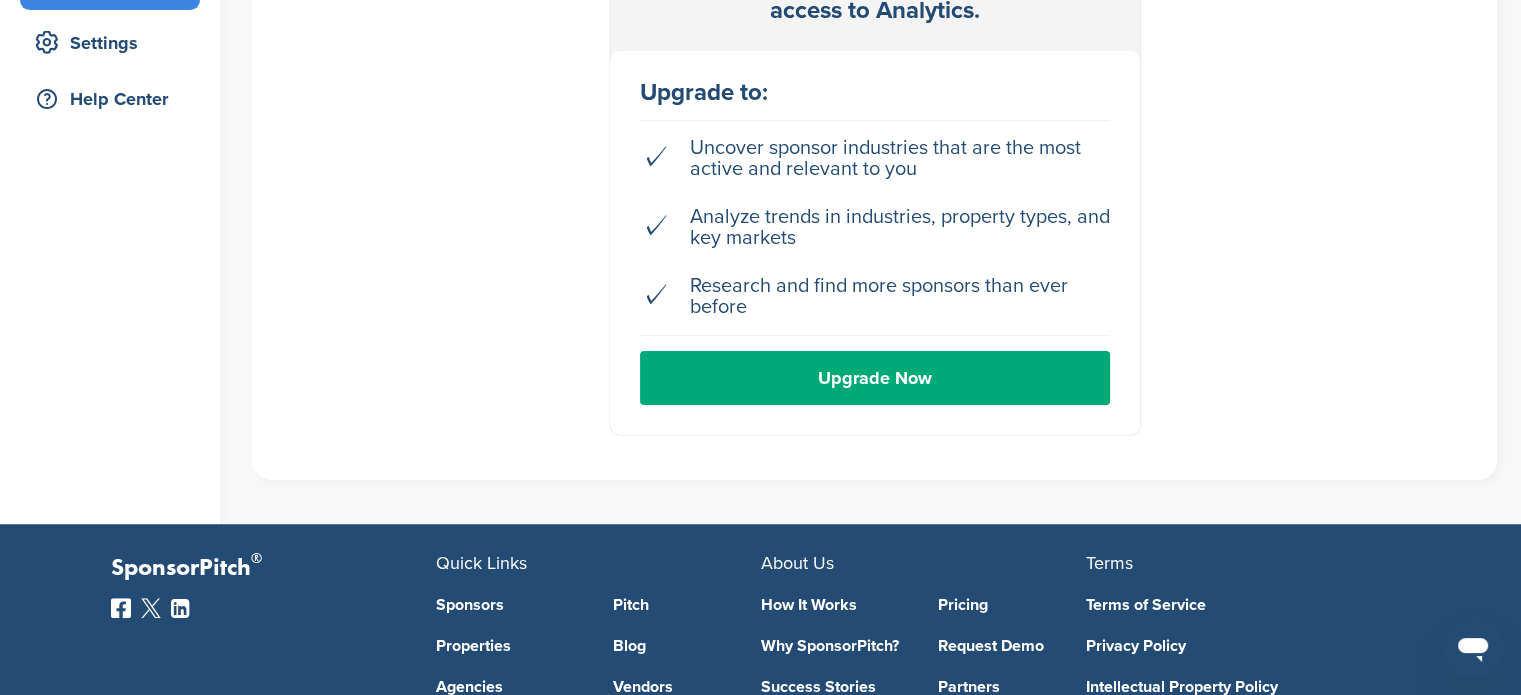 scroll, scrollTop: 417, scrollLeft: 0, axis: vertical 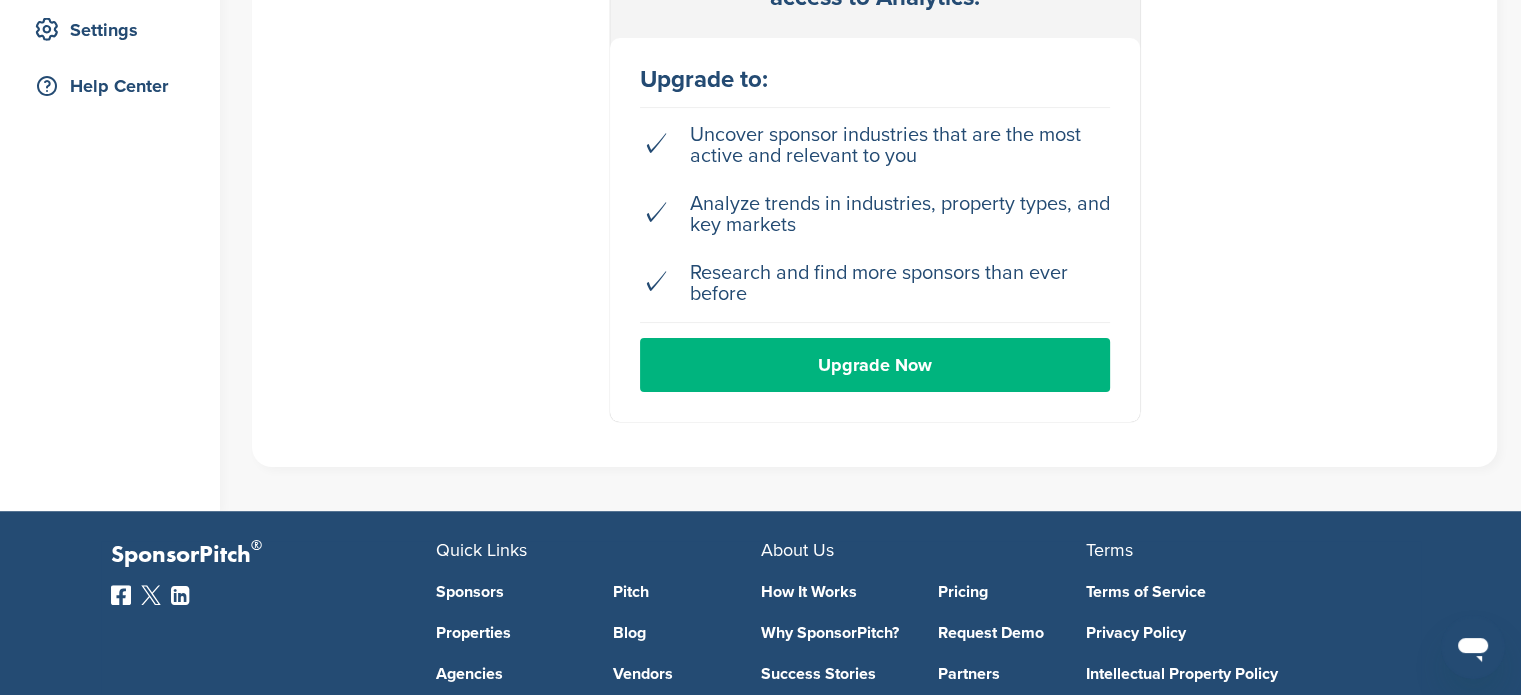 click on "Upgrade Now" at bounding box center [875, 365] 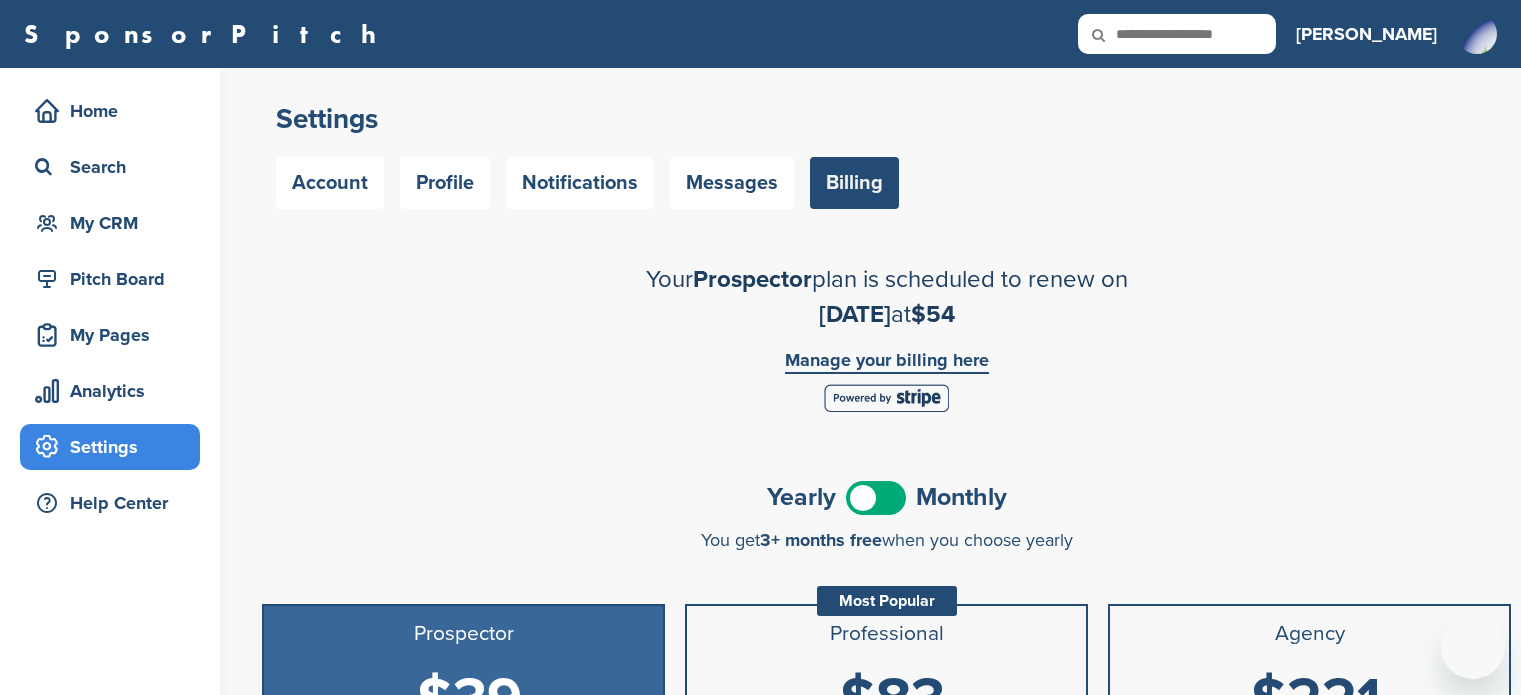 scroll, scrollTop: 0, scrollLeft: 0, axis: both 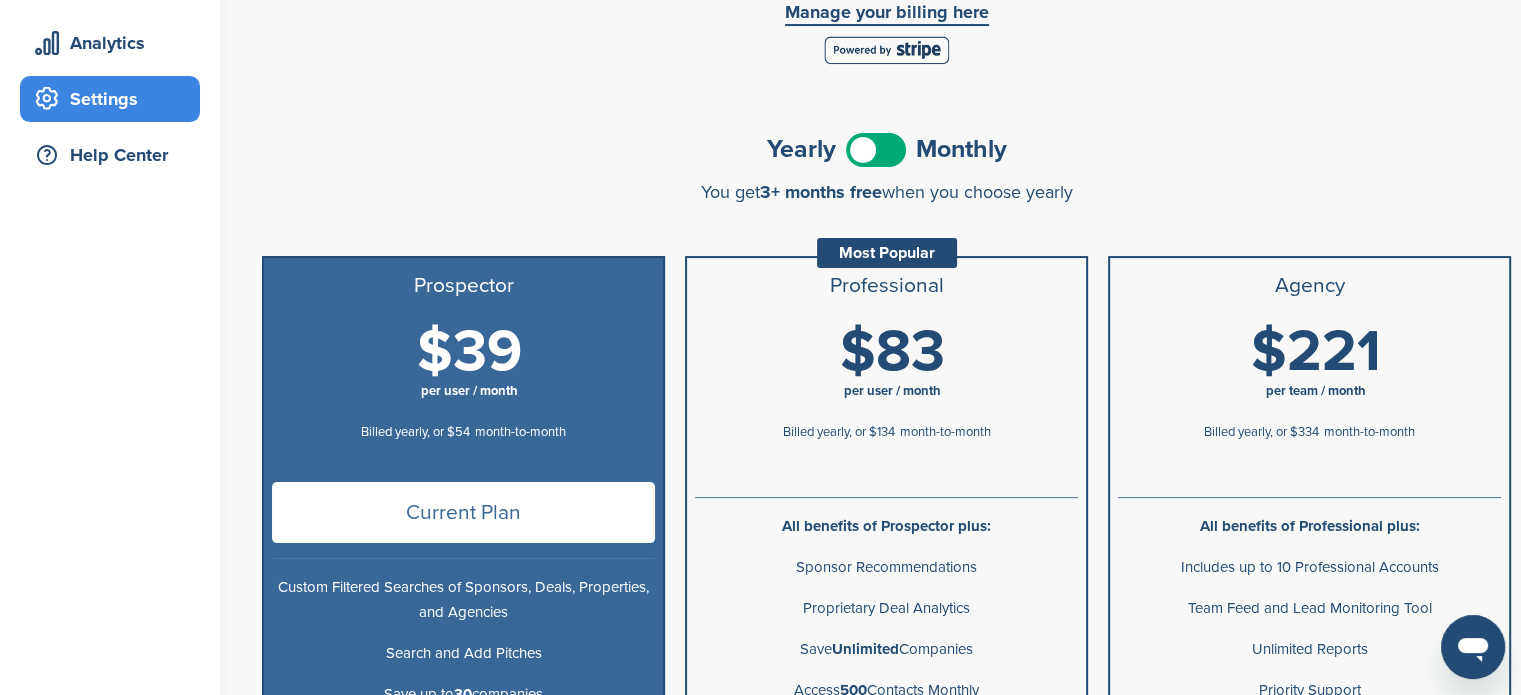 click at bounding box center [876, 150] 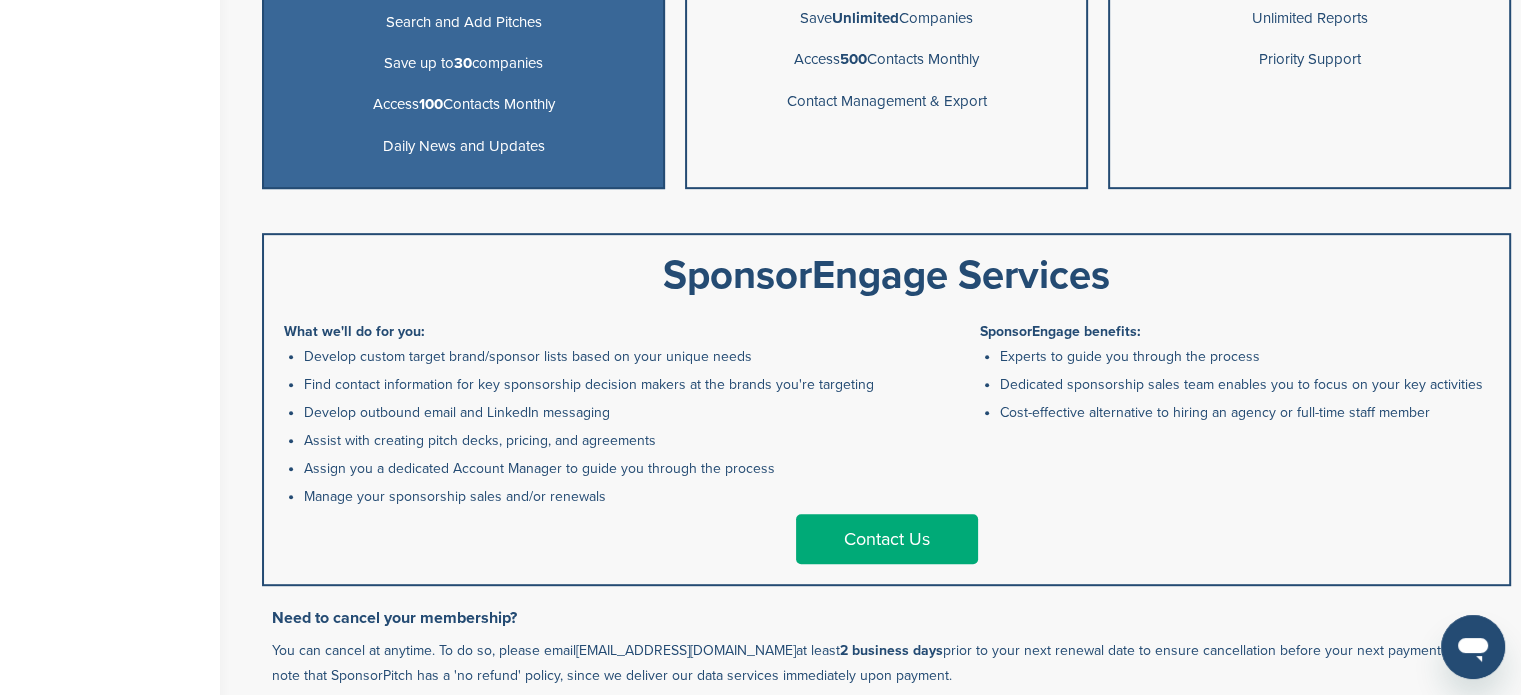 scroll, scrollTop: 853, scrollLeft: 0, axis: vertical 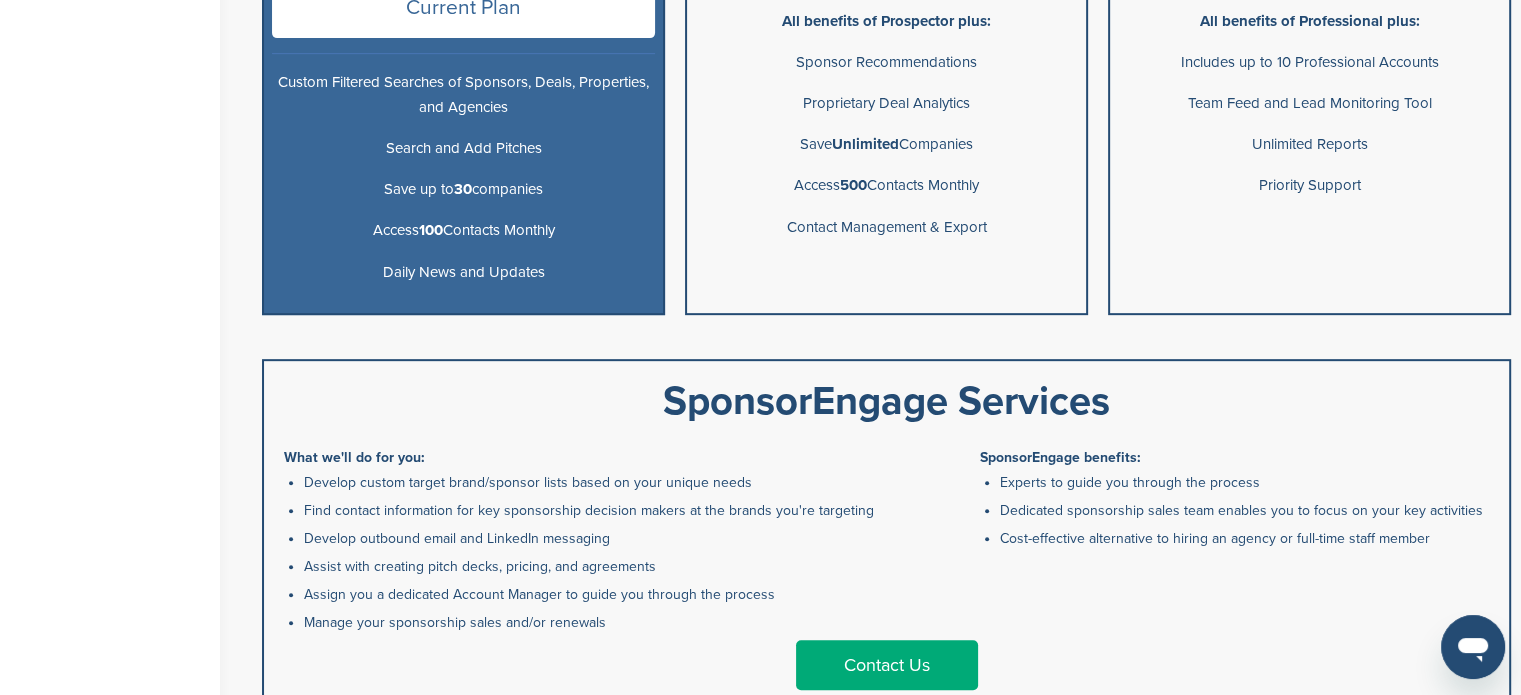click on "Contact Management & Export" at bounding box center [886, 227] 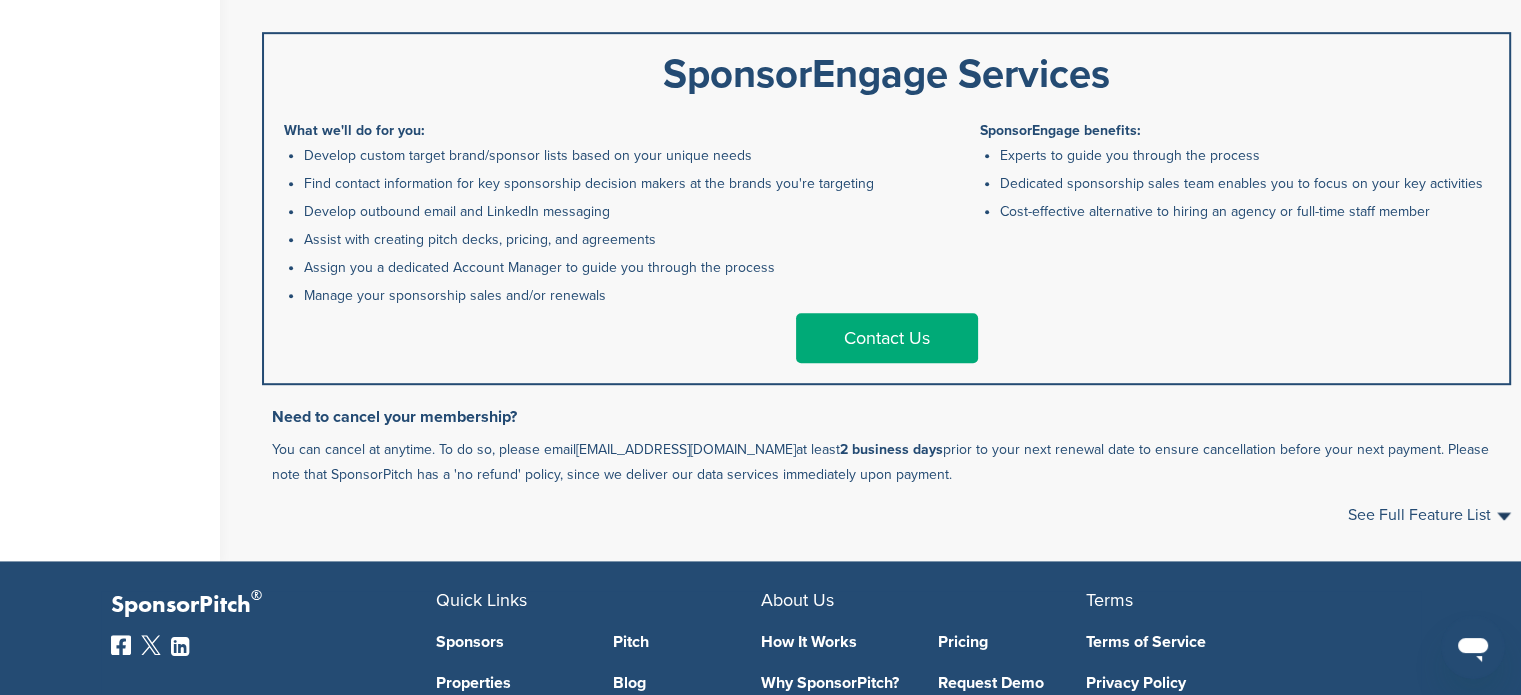 scroll, scrollTop: 0, scrollLeft: 0, axis: both 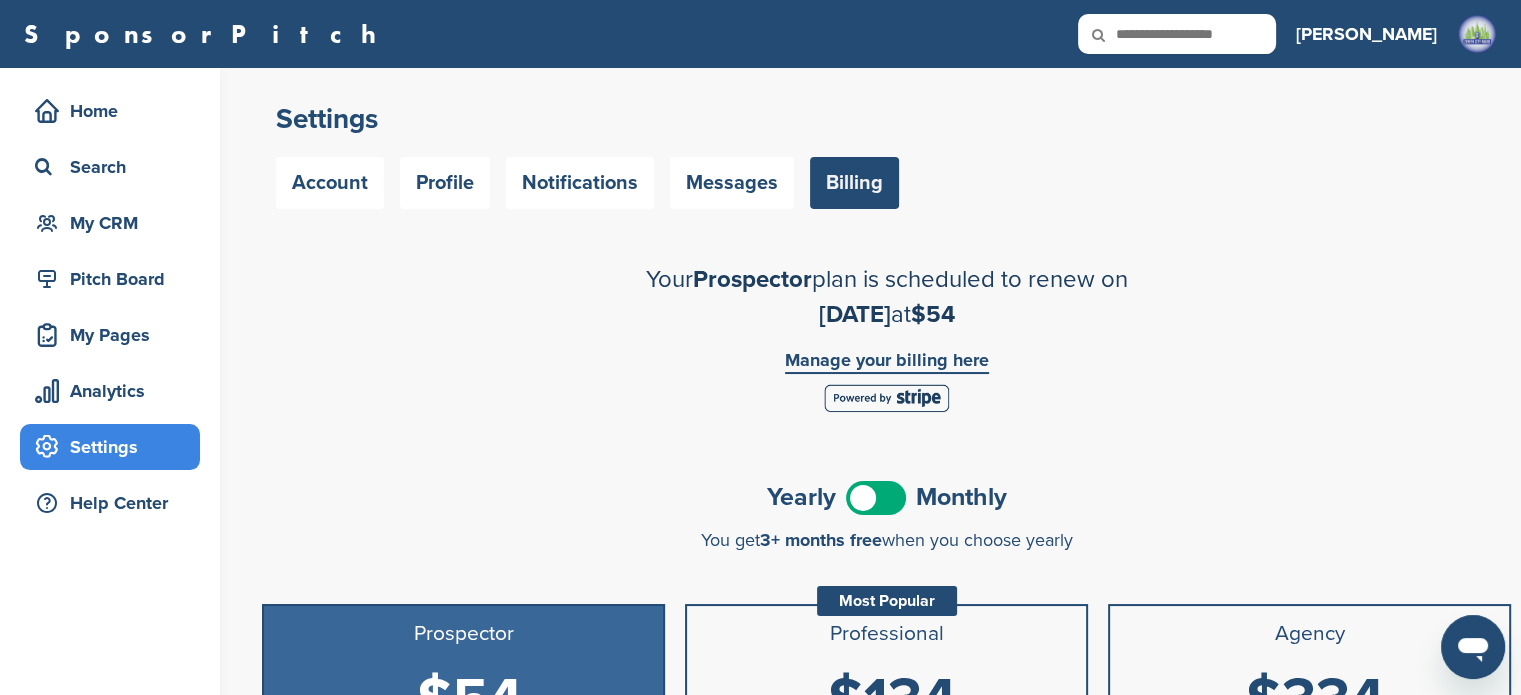 click on "Professional" at bounding box center (886, 634) 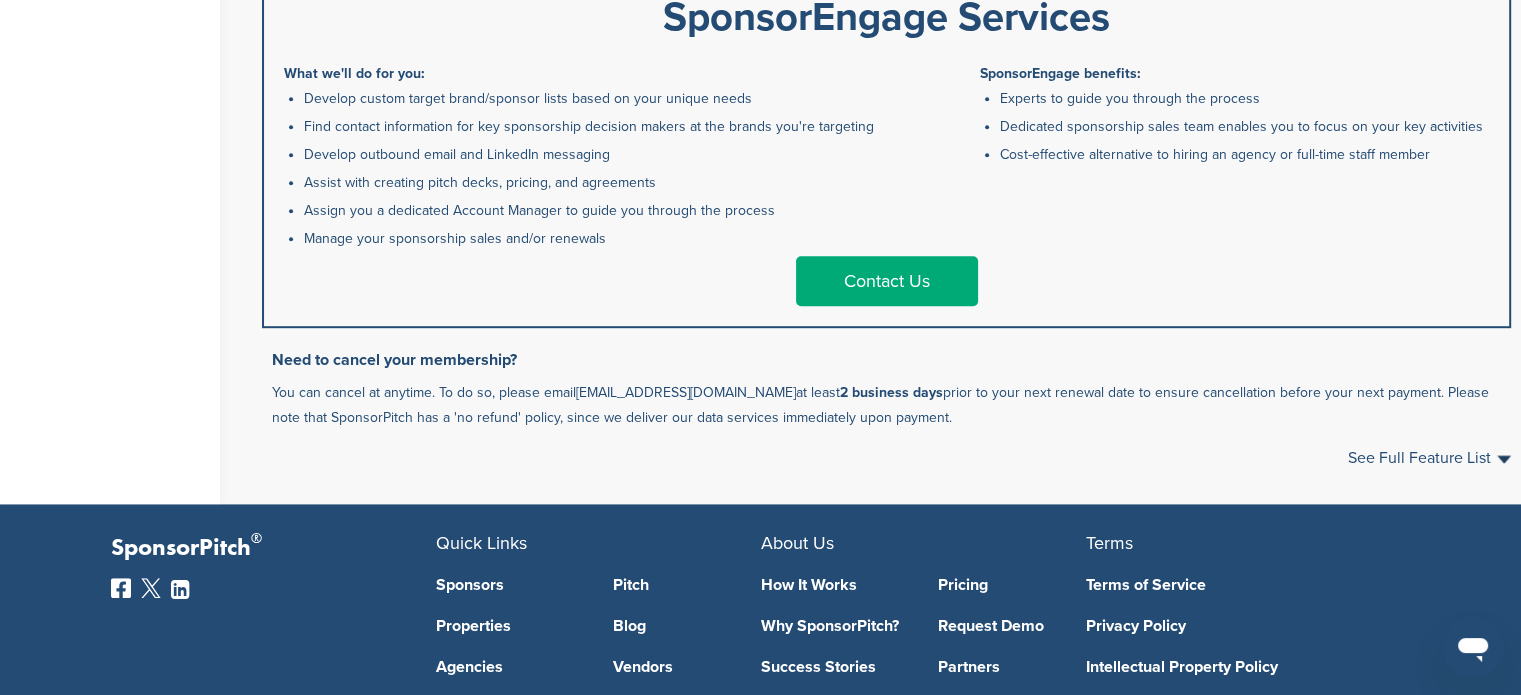 scroll, scrollTop: 0, scrollLeft: 0, axis: both 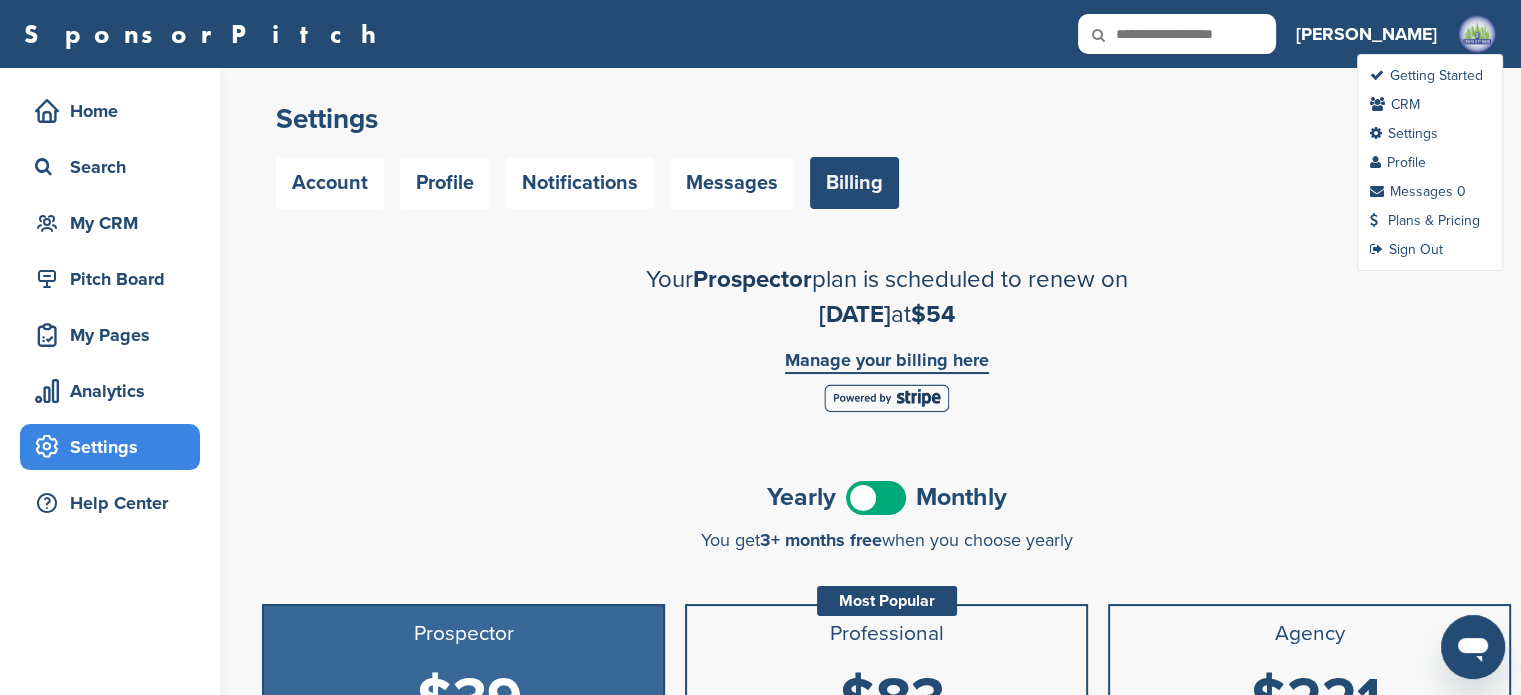 click at bounding box center (1477, 34) 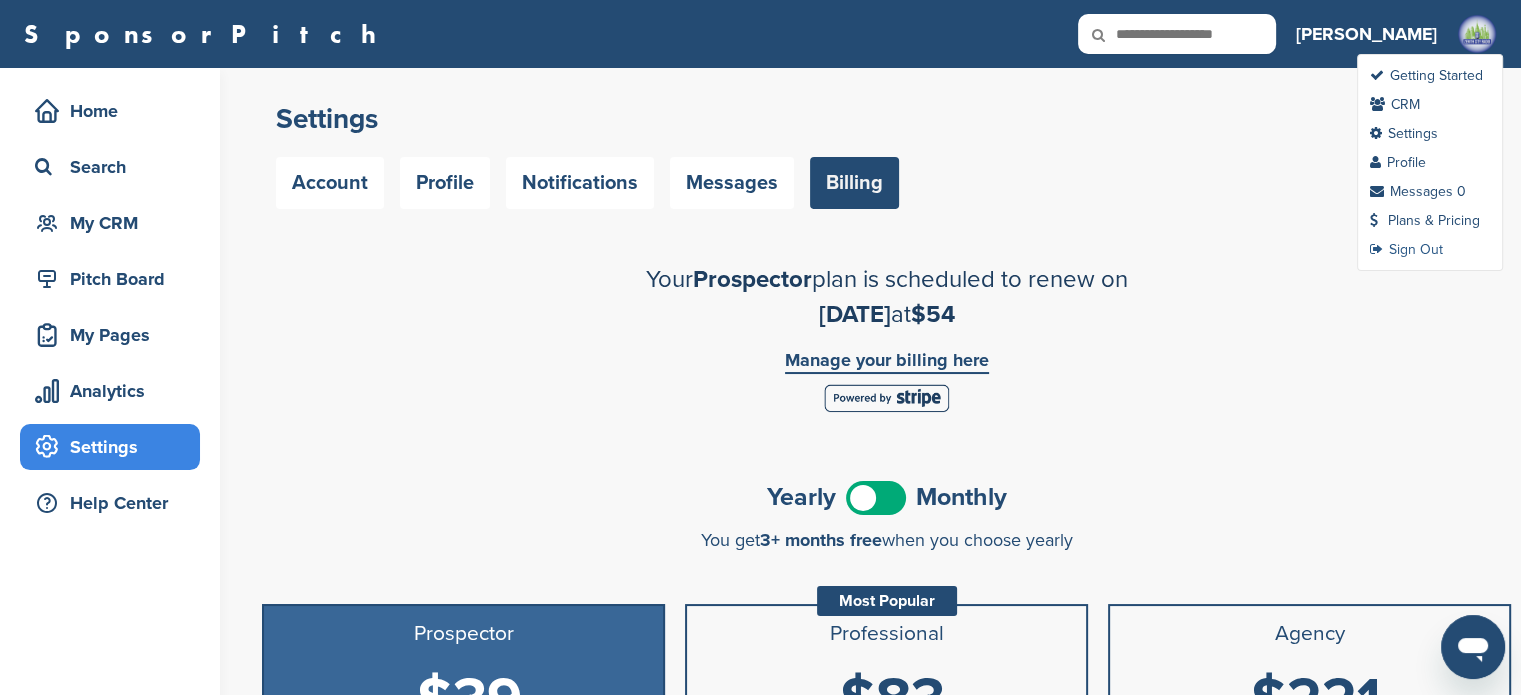 click on "Sign Out" at bounding box center [1406, 249] 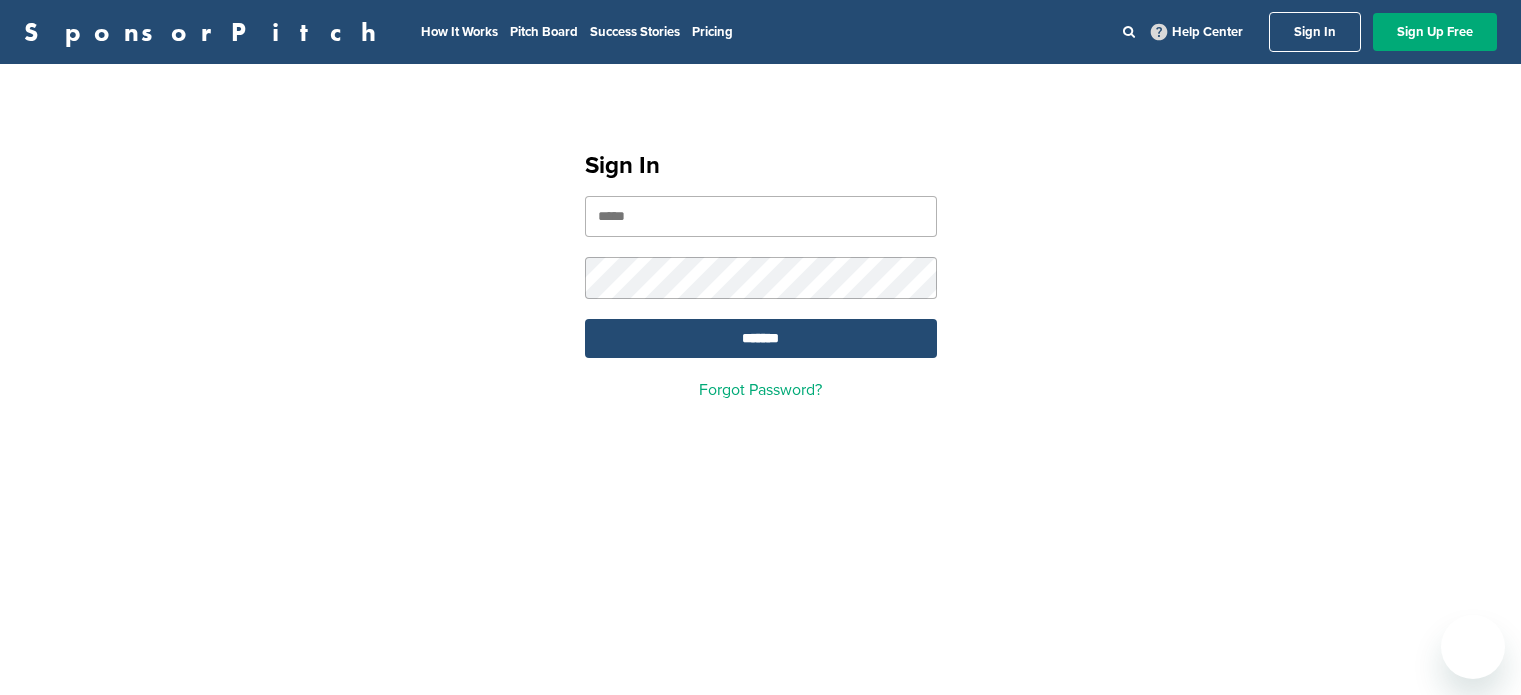 scroll, scrollTop: 0, scrollLeft: 0, axis: both 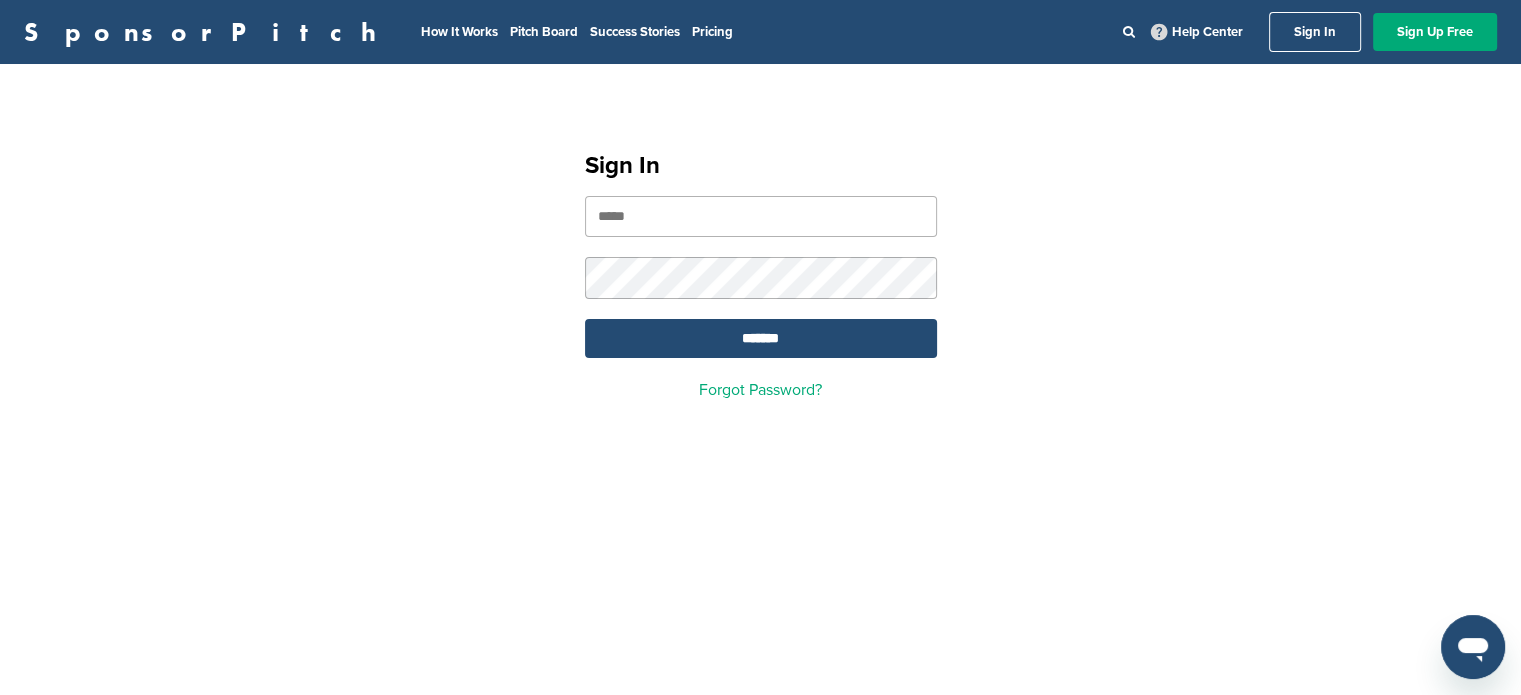 click at bounding box center [761, 216] 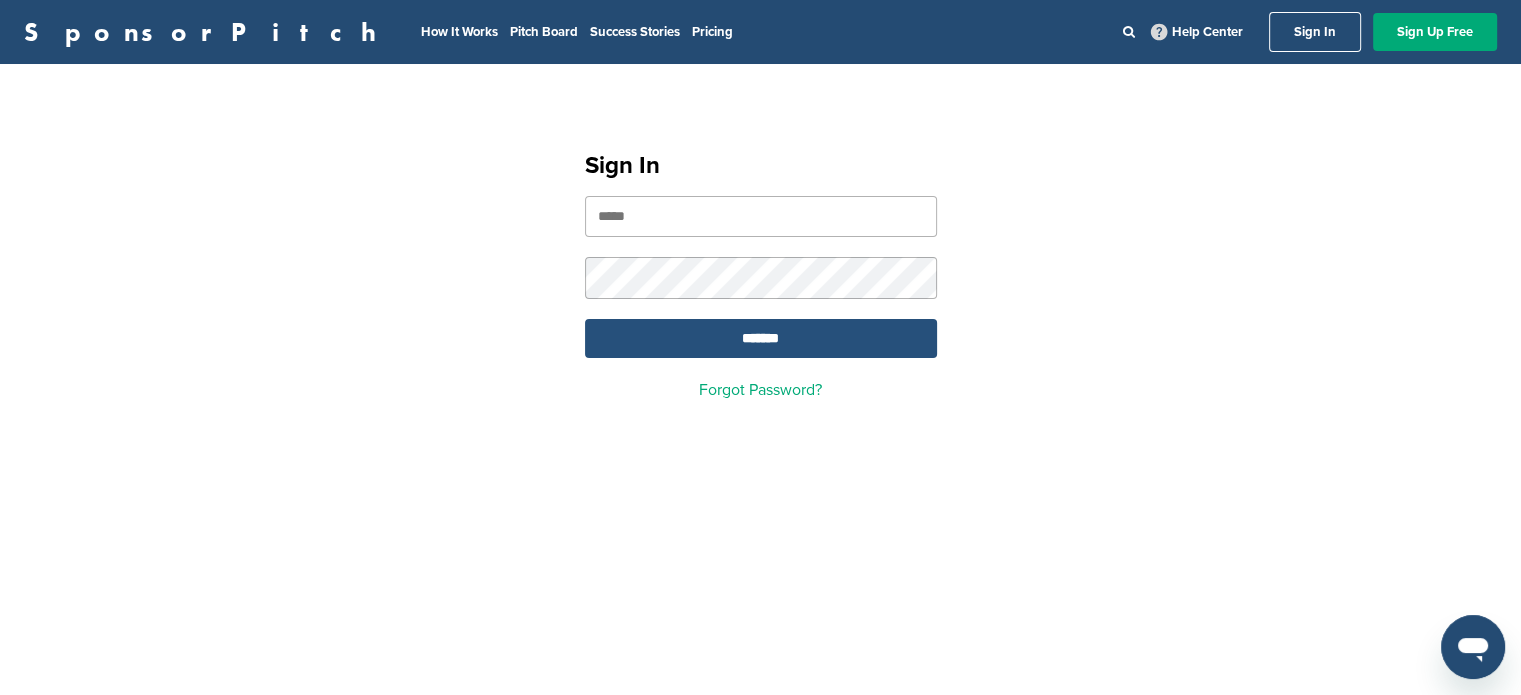 type on "**********" 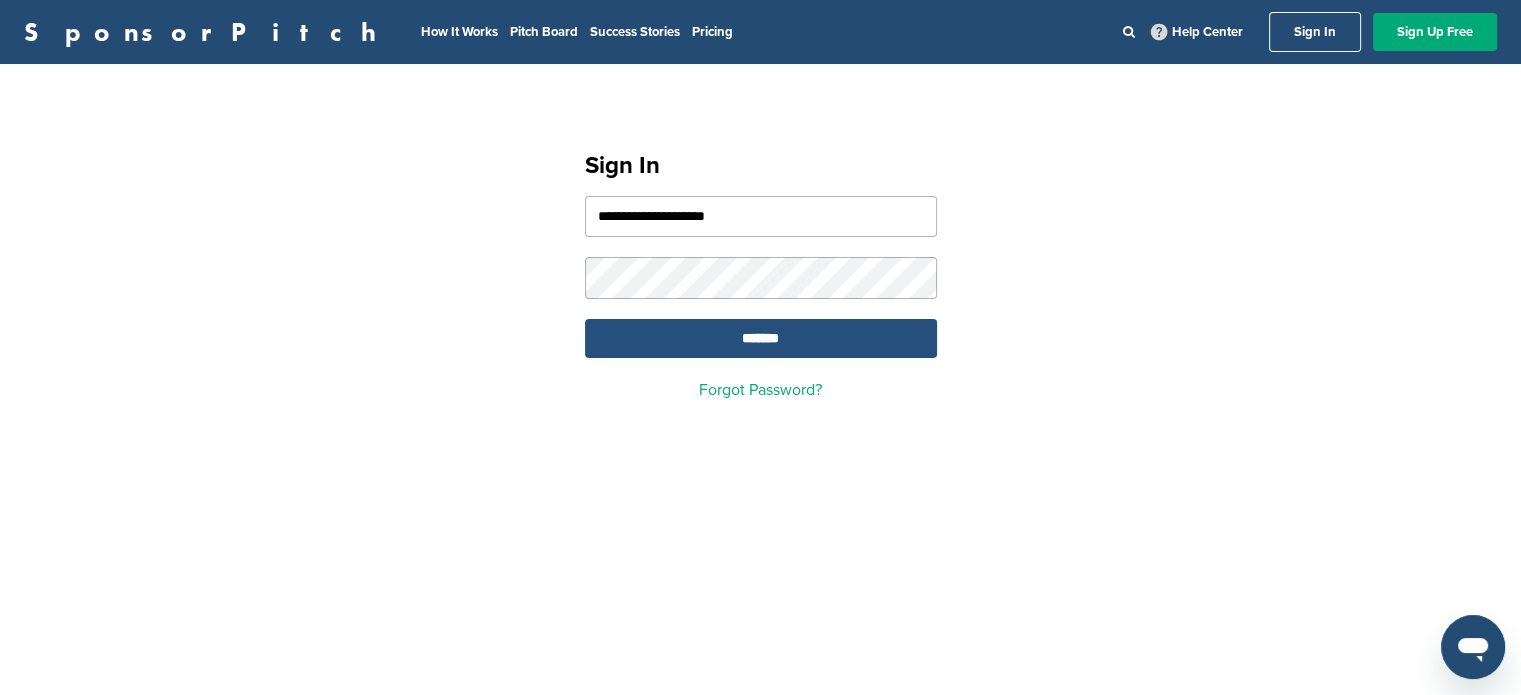click on "*******" at bounding box center (761, 338) 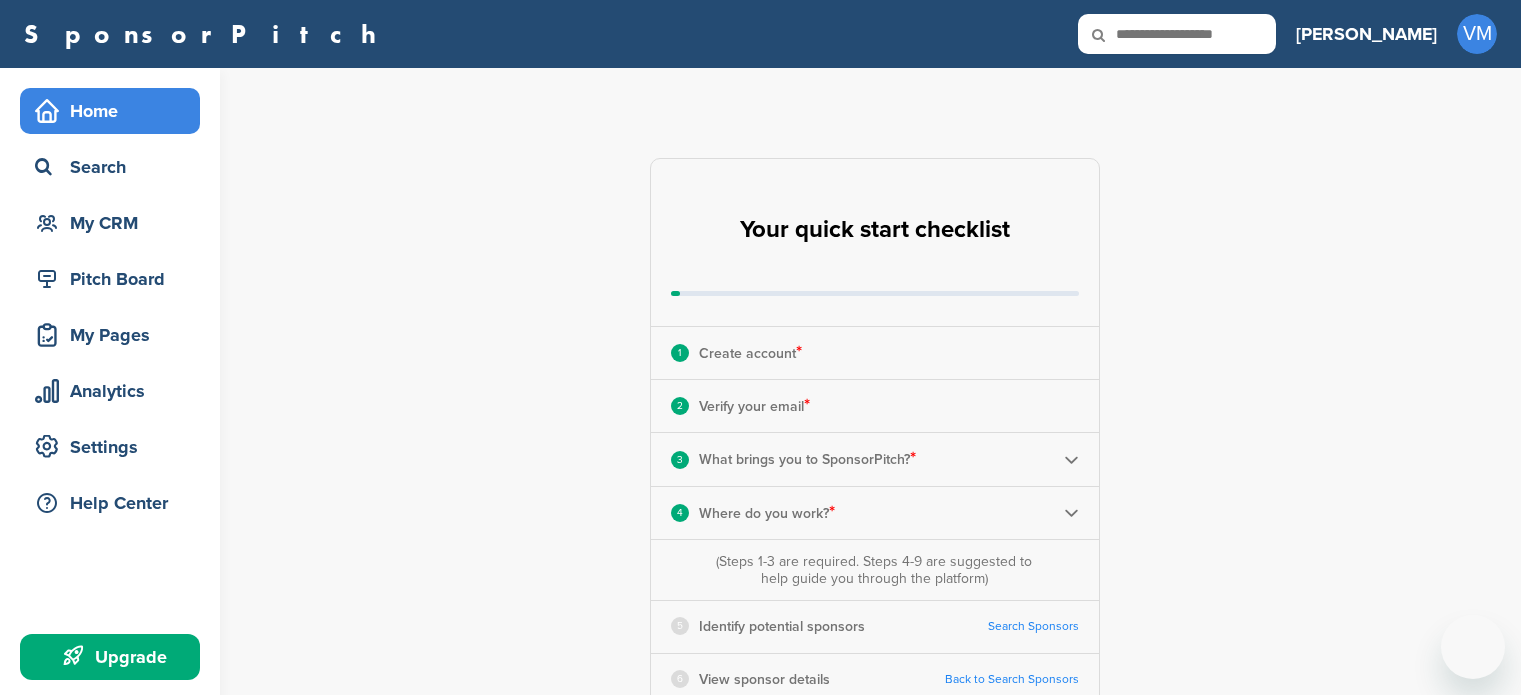 scroll, scrollTop: 0, scrollLeft: 0, axis: both 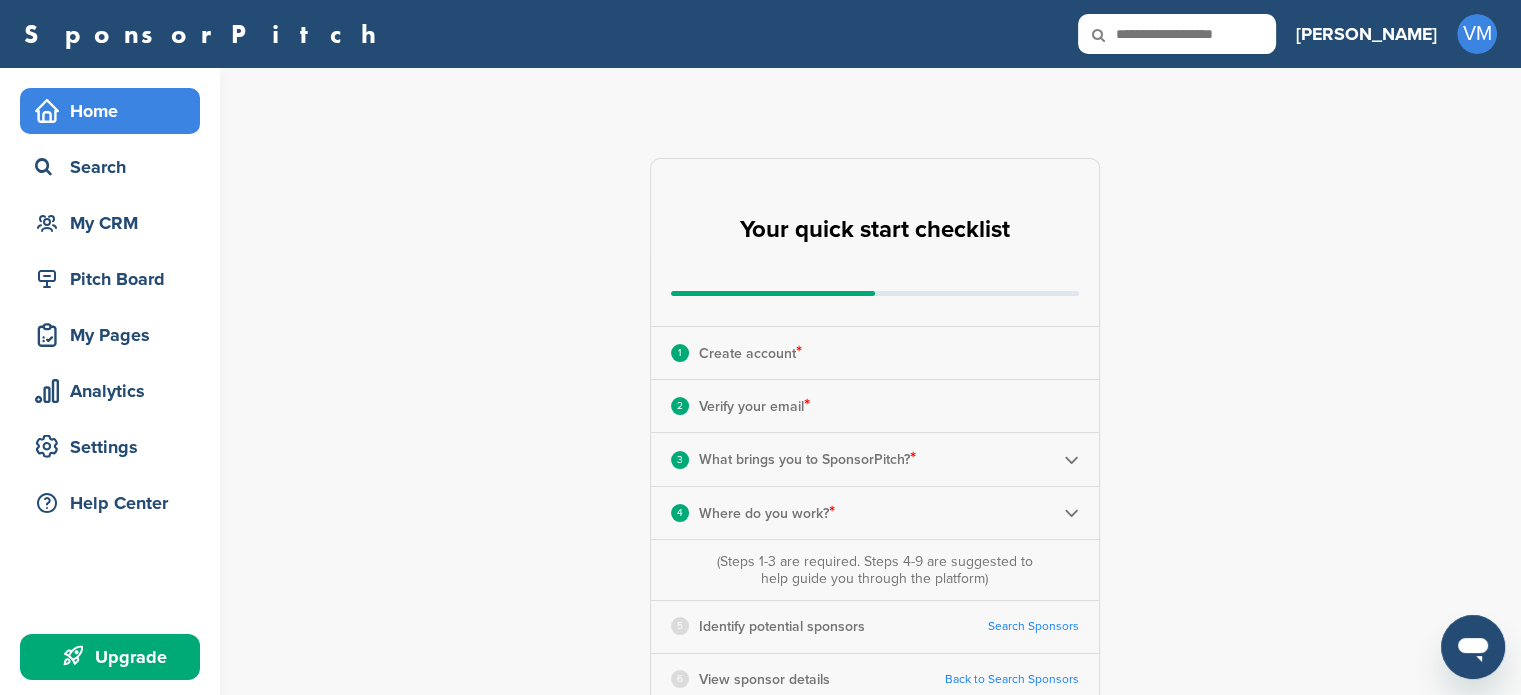 click on "1
Create account
*" at bounding box center [875, 353] 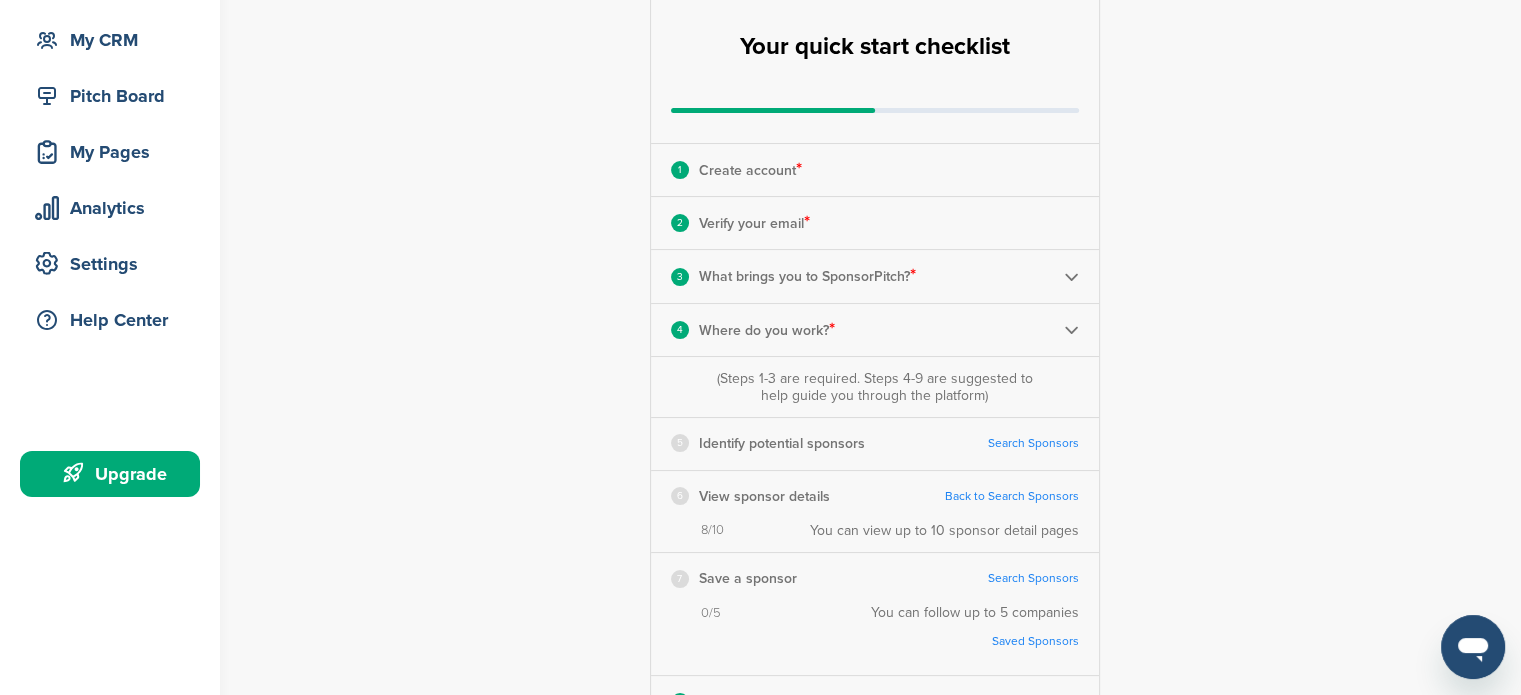scroll, scrollTop: 0, scrollLeft: 0, axis: both 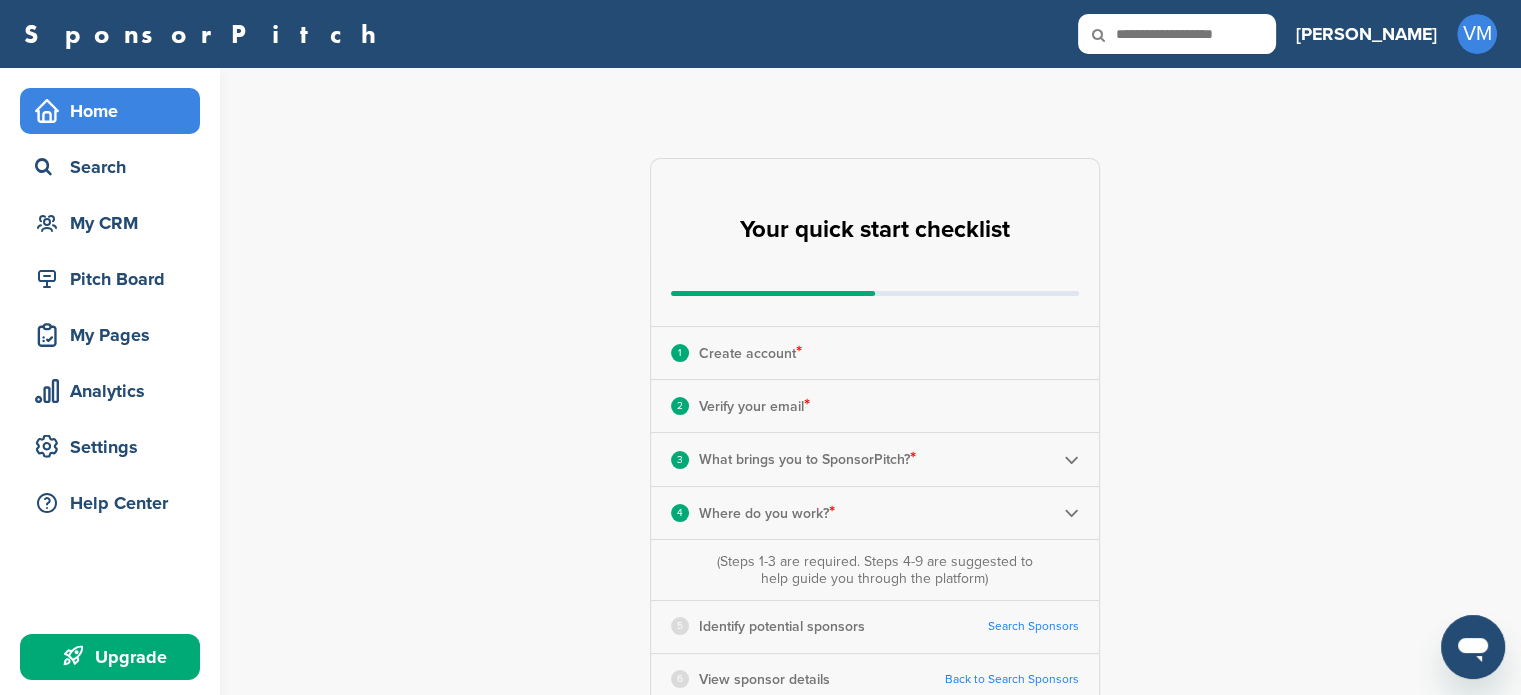 click on "1
Create account
*" at bounding box center (875, 353) 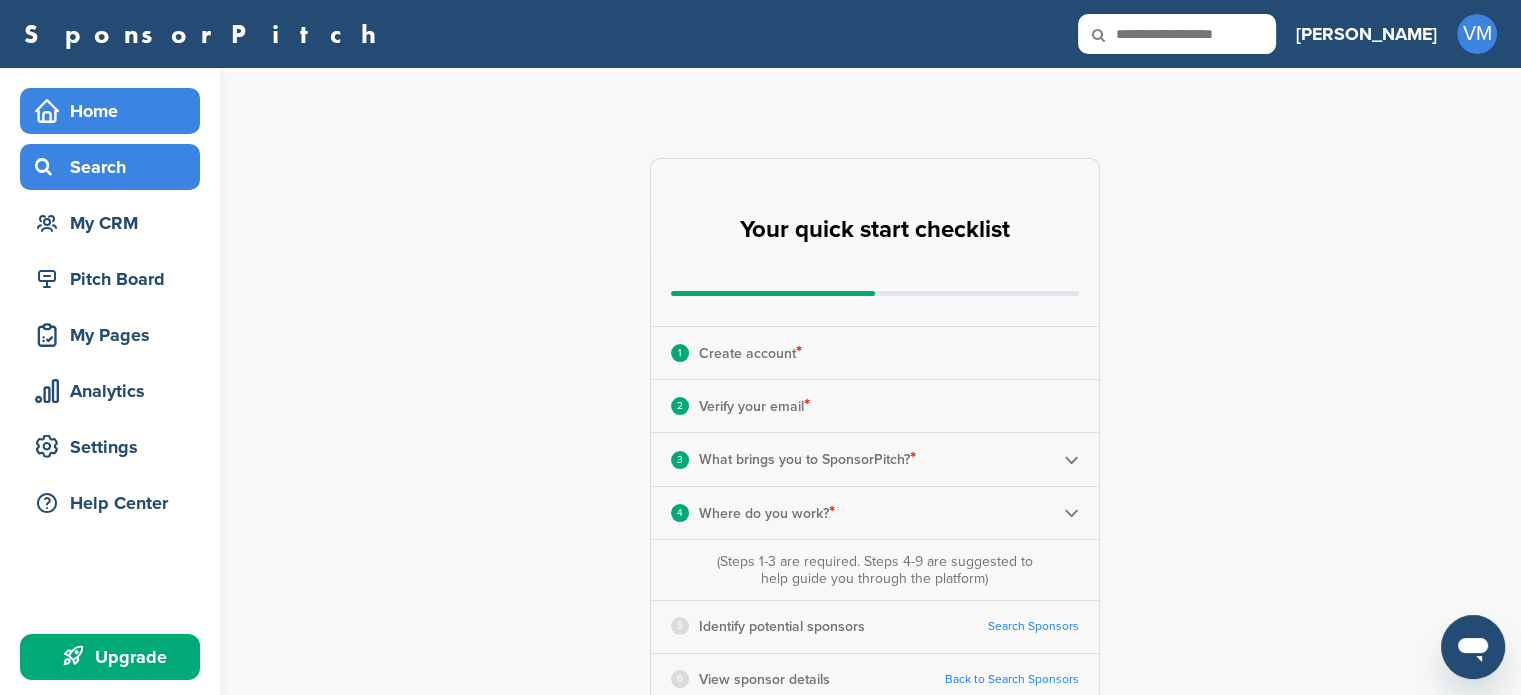 click on "Search" at bounding box center [115, 167] 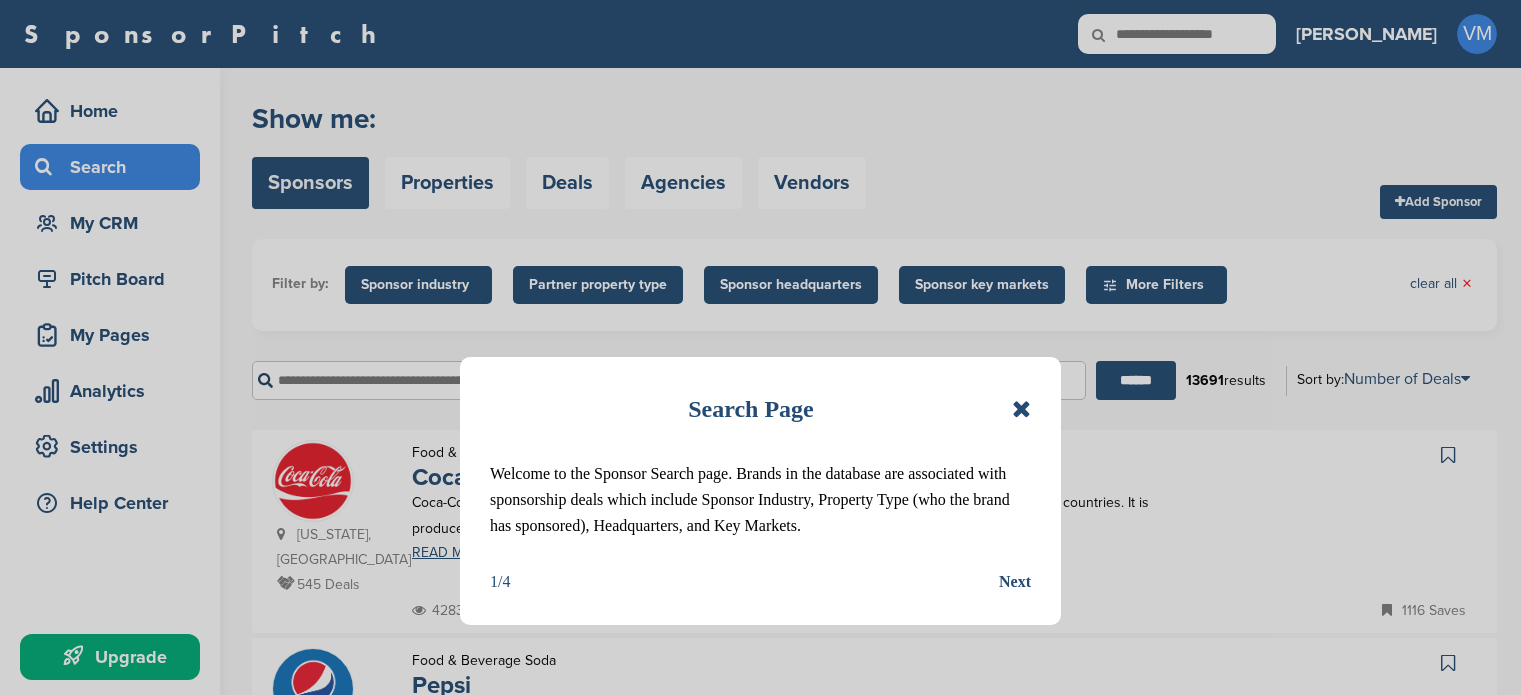 scroll, scrollTop: 0, scrollLeft: 0, axis: both 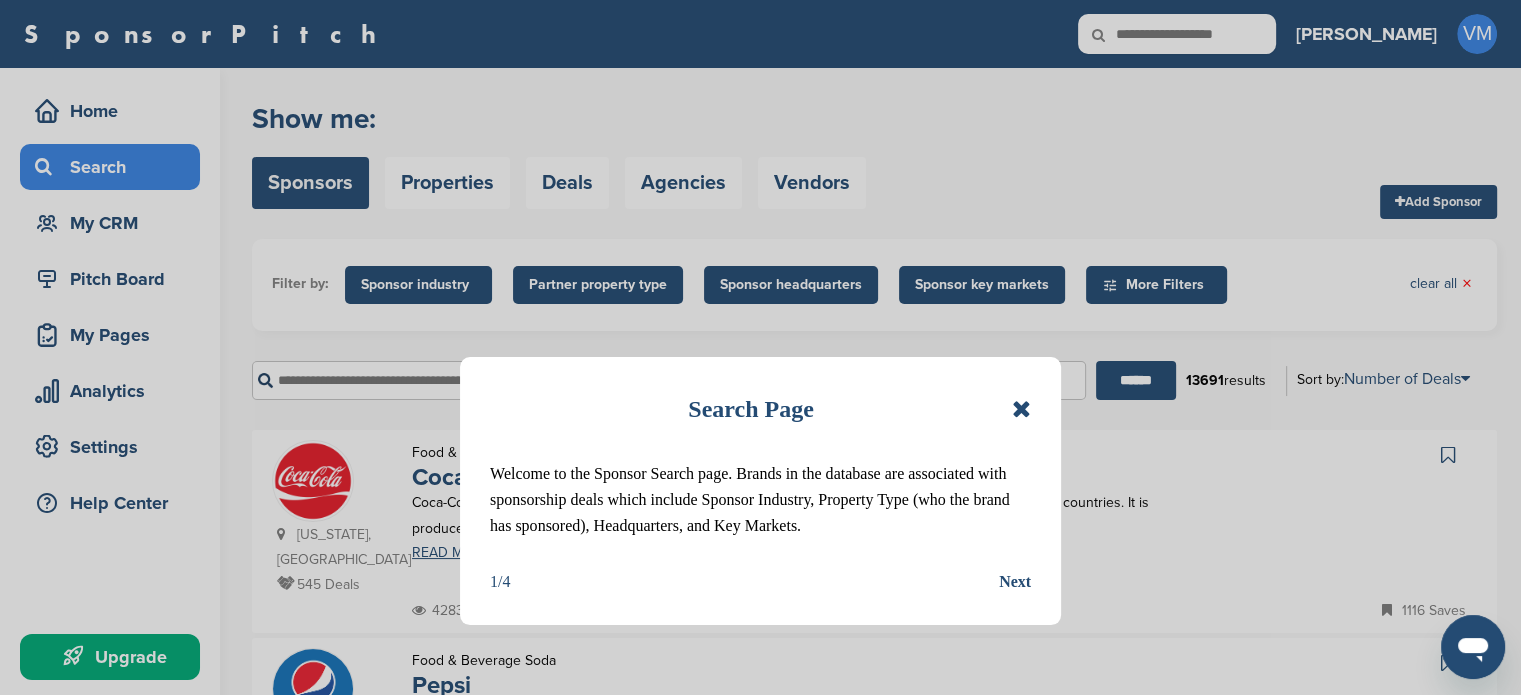click at bounding box center (1021, 409) 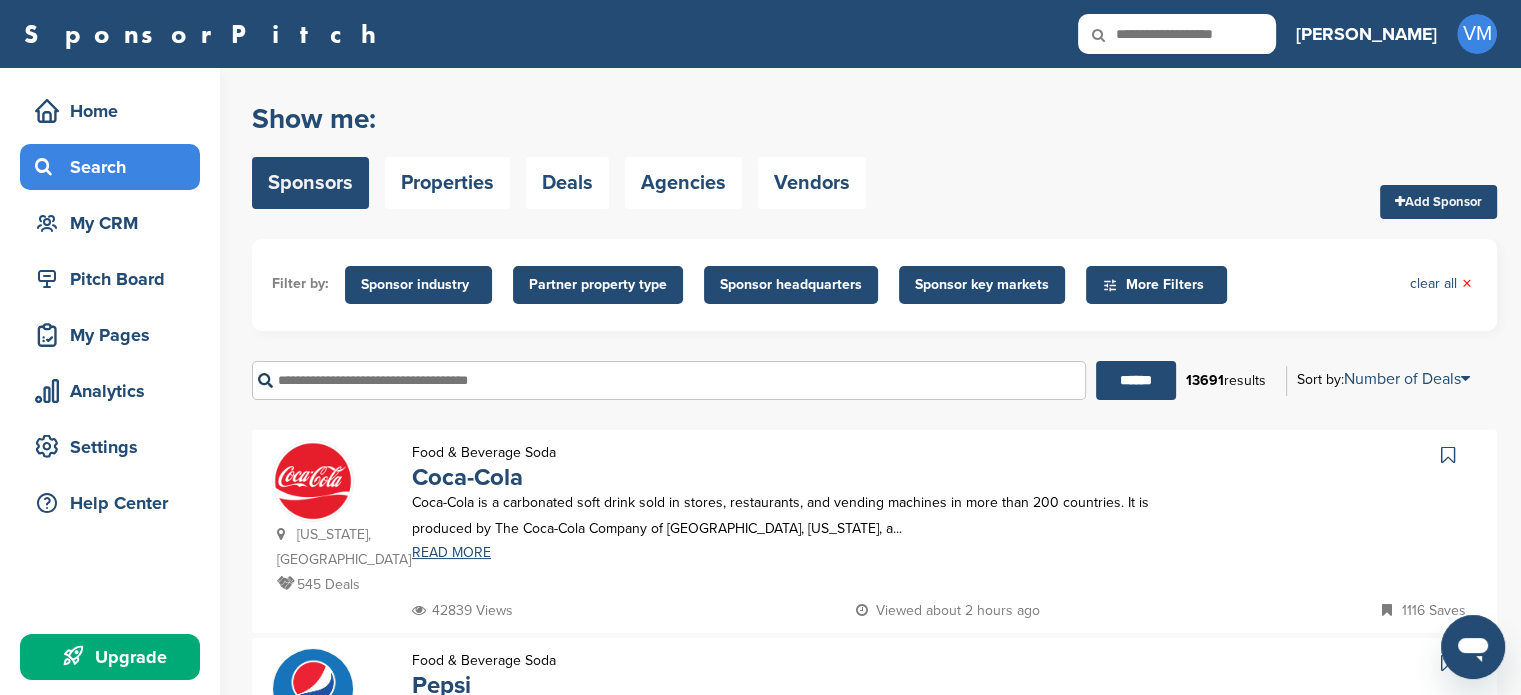 click on "Upgrade" at bounding box center (115, 657) 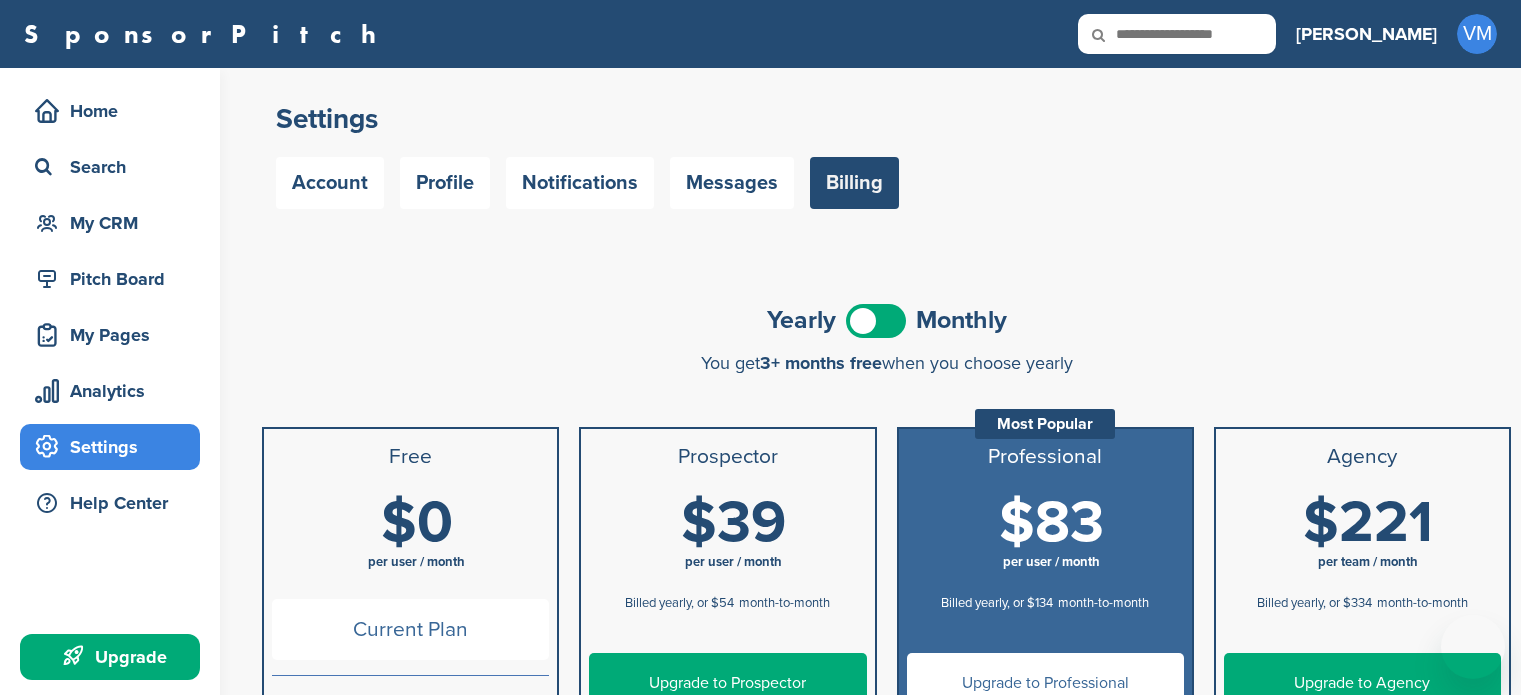 scroll, scrollTop: 0, scrollLeft: 0, axis: both 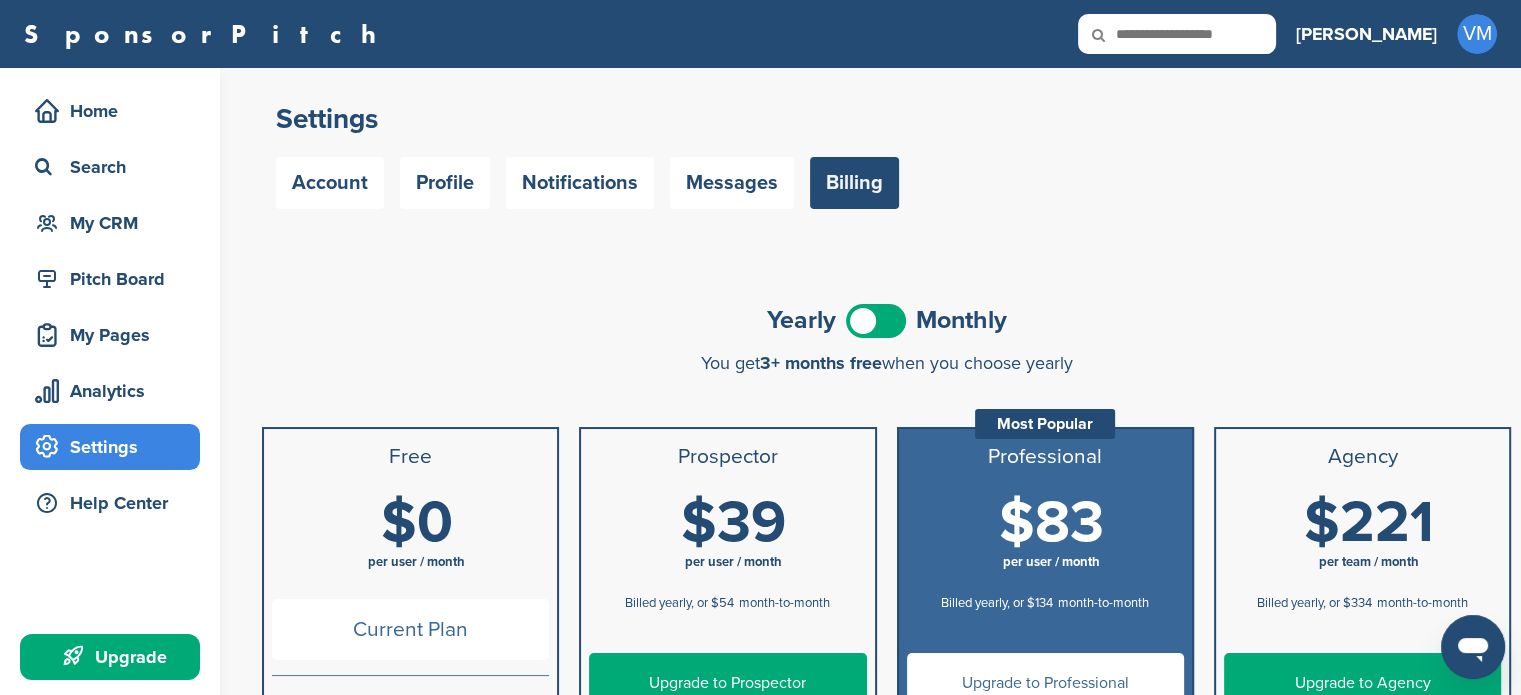 click at bounding box center (876, 321) 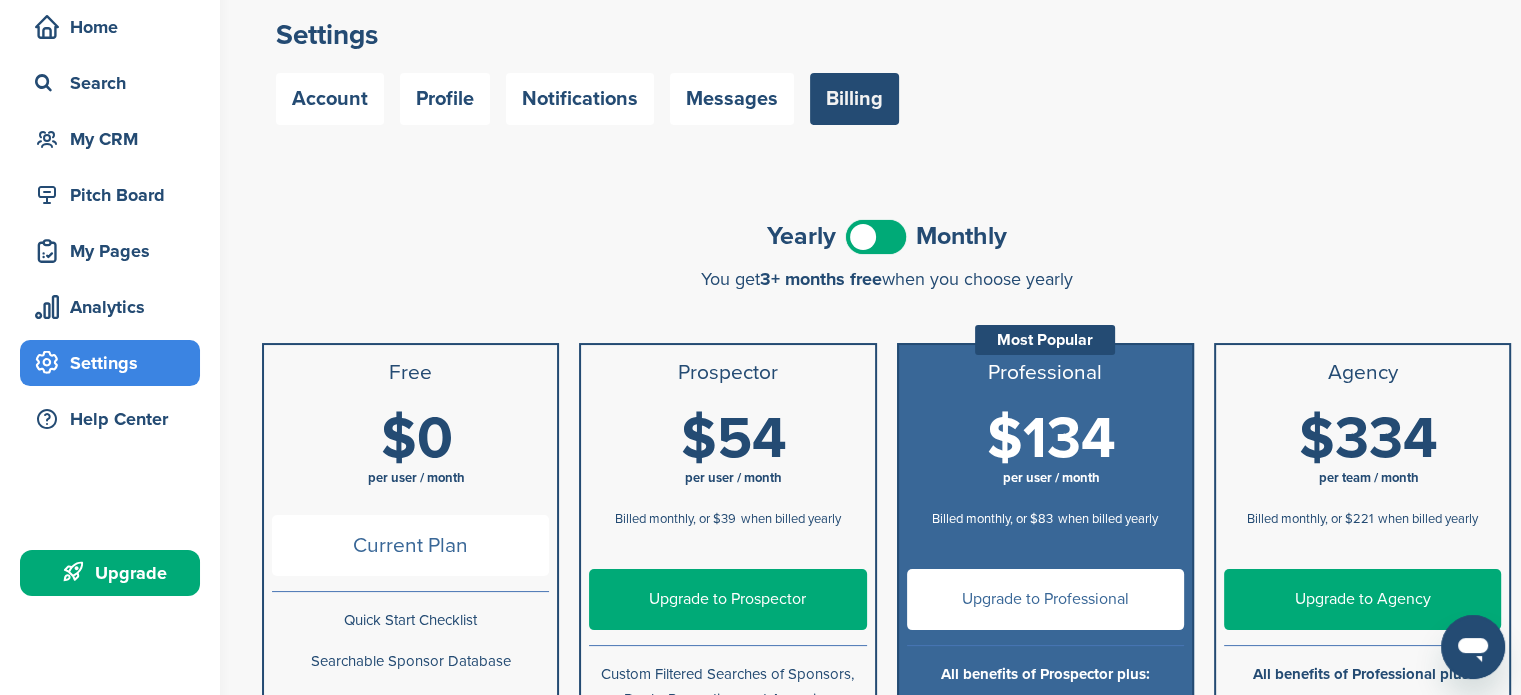 scroll, scrollTop: 233, scrollLeft: 0, axis: vertical 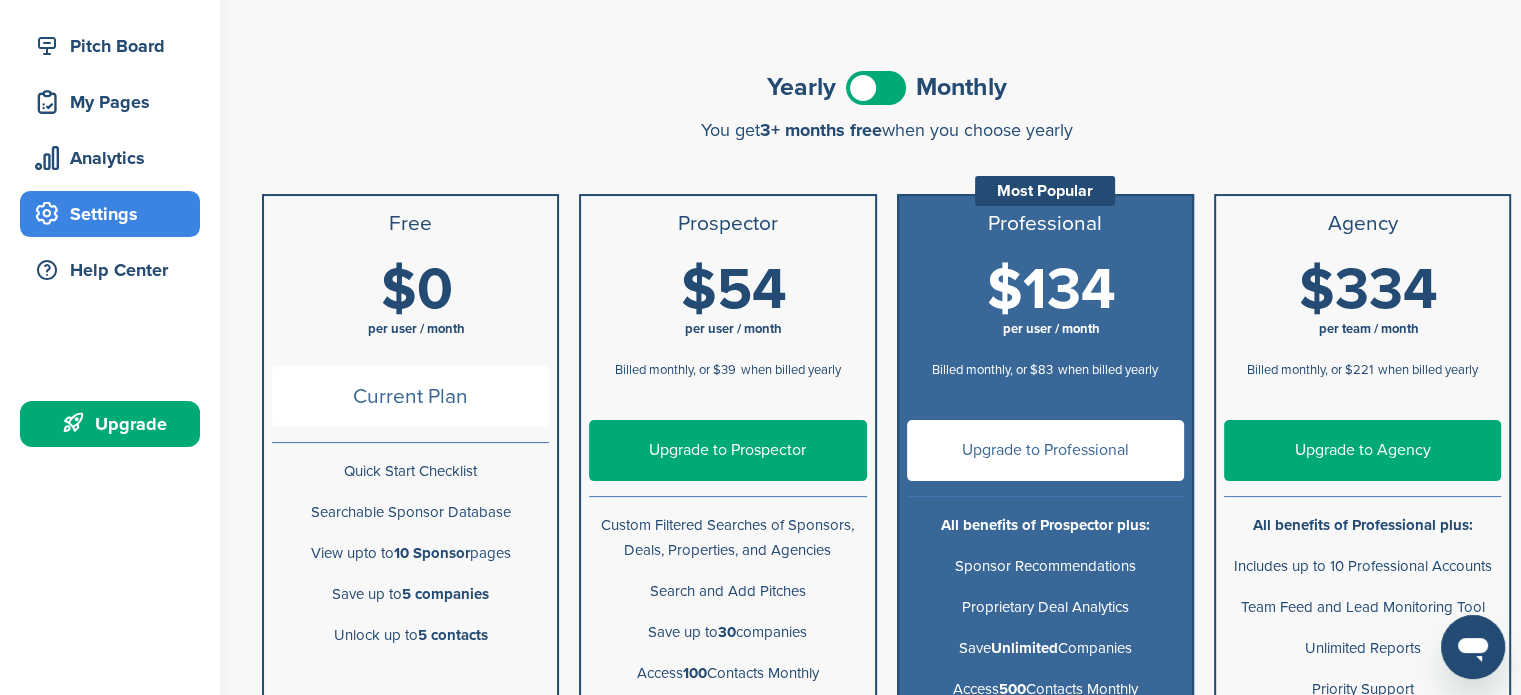 click at bounding box center [876, 88] 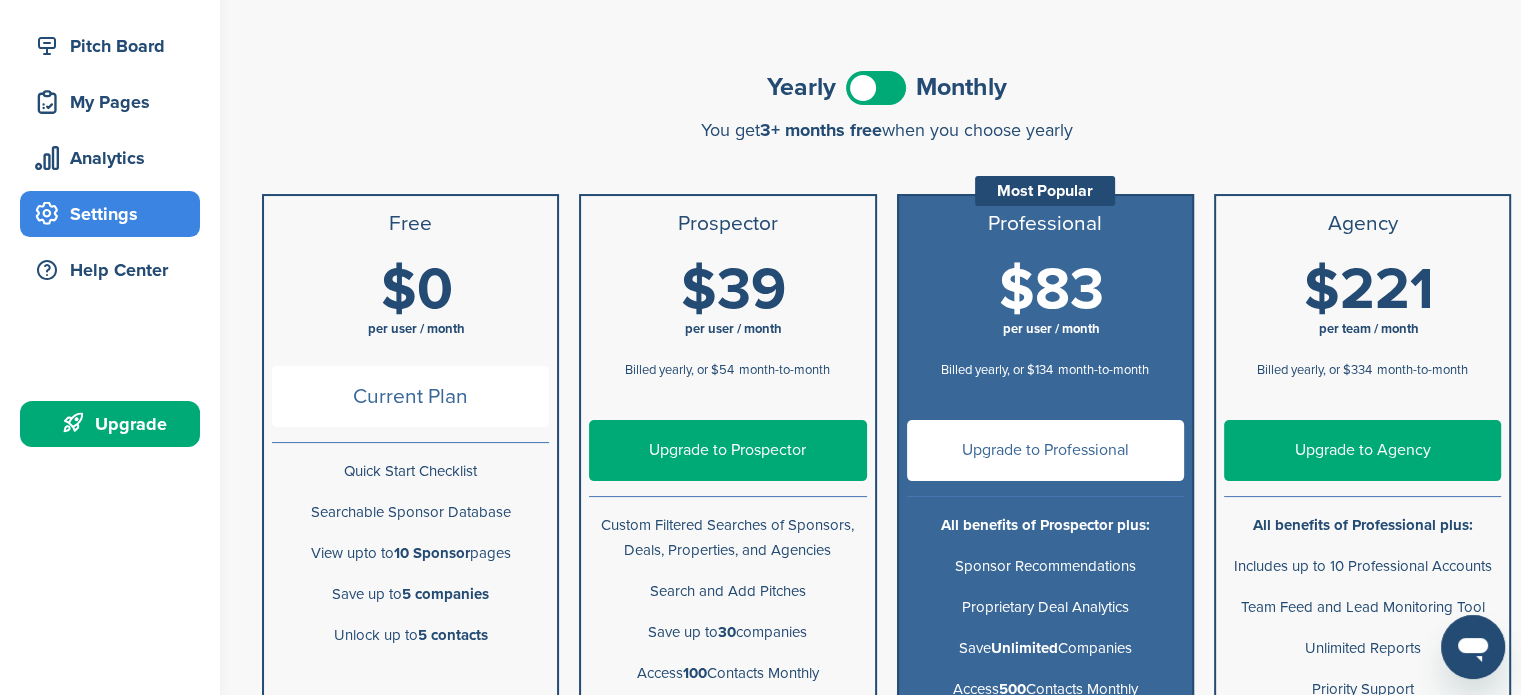 click at bounding box center (876, 88) 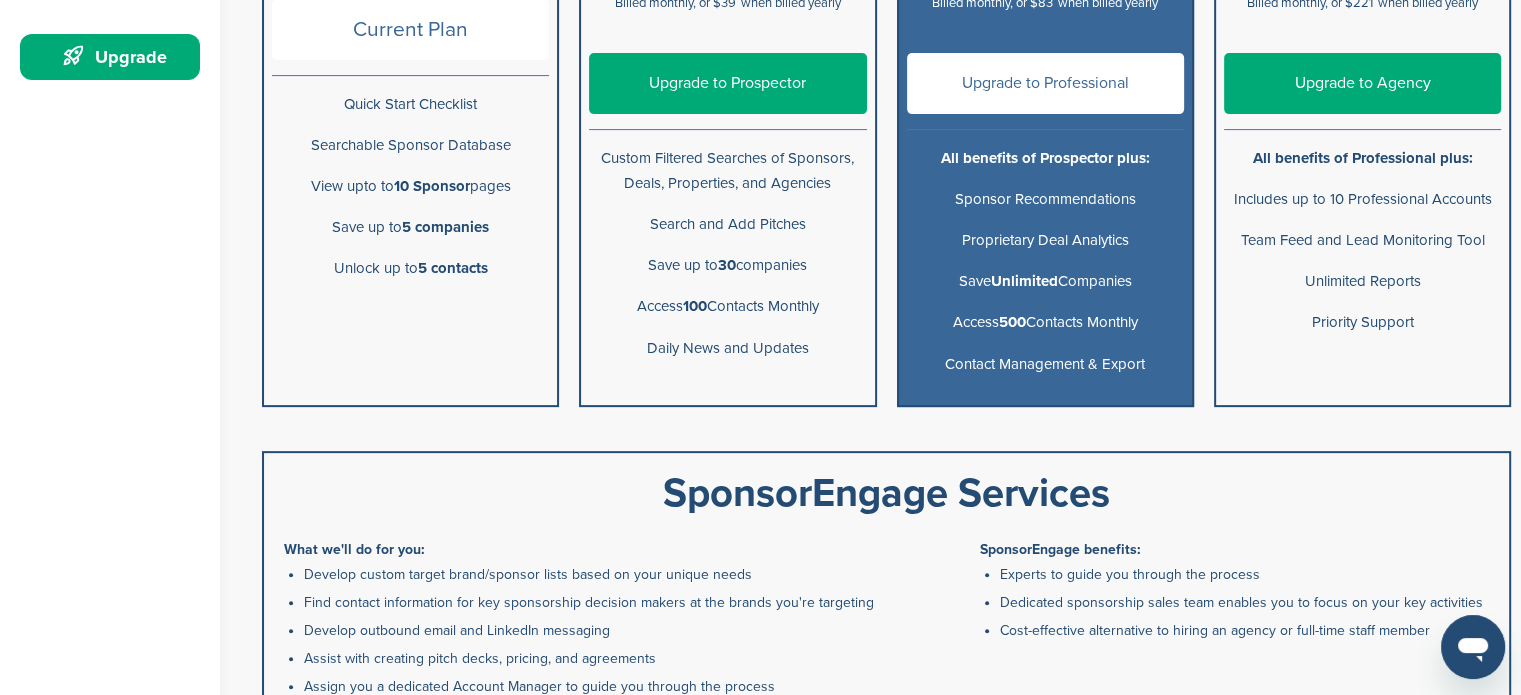 scroll, scrollTop: 561, scrollLeft: 0, axis: vertical 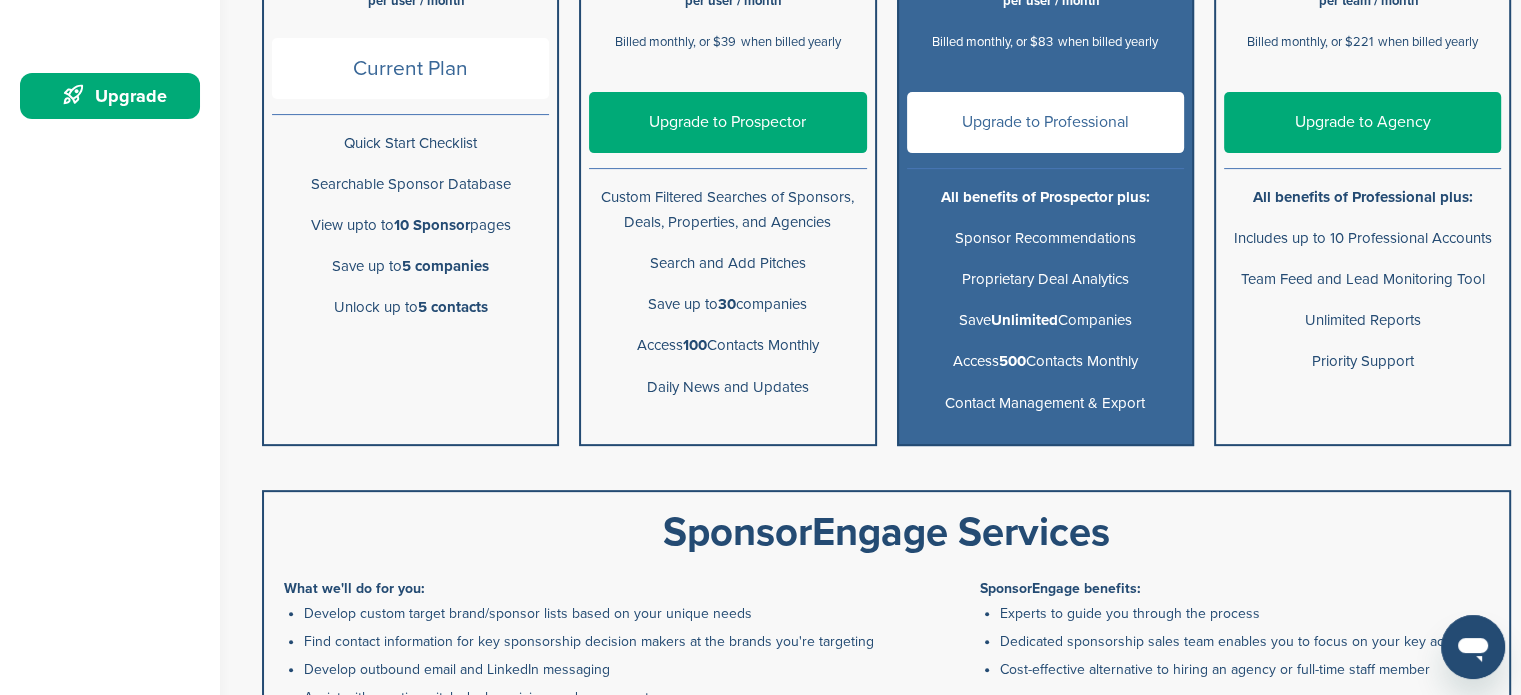 click on "Upgrade to Professional" at bounding box center (1045, 122) 